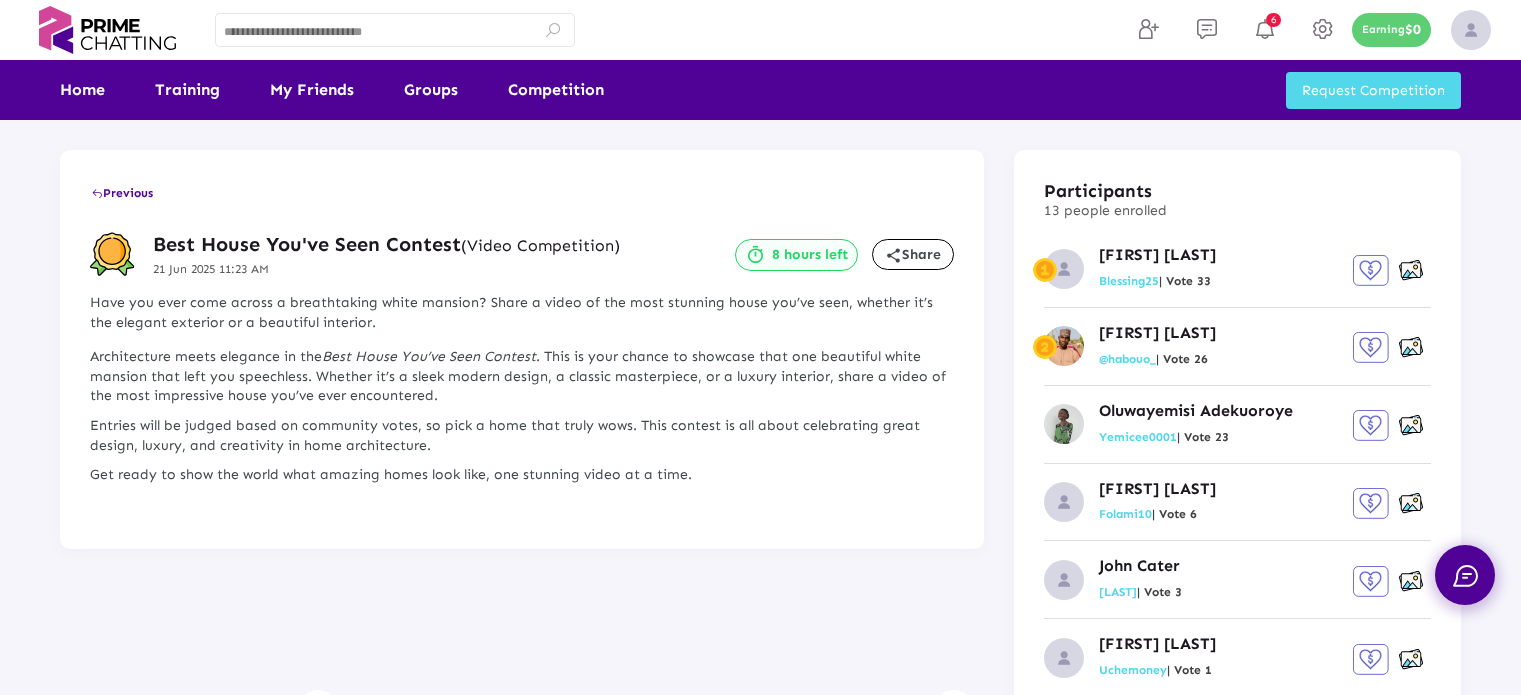 scroll, scrollTop: 0, scrollLeft: 0, axis: both 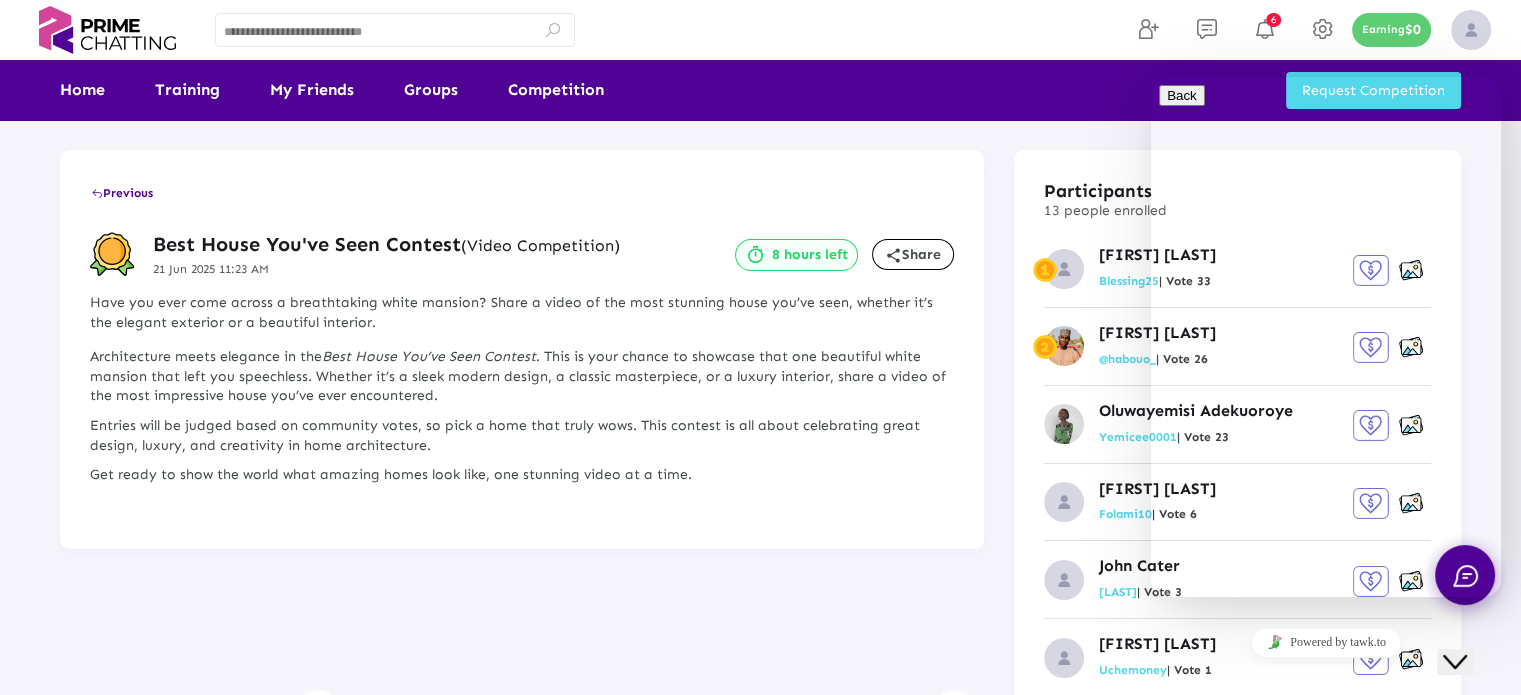 click on "Close Chat This icon closes the chat window." 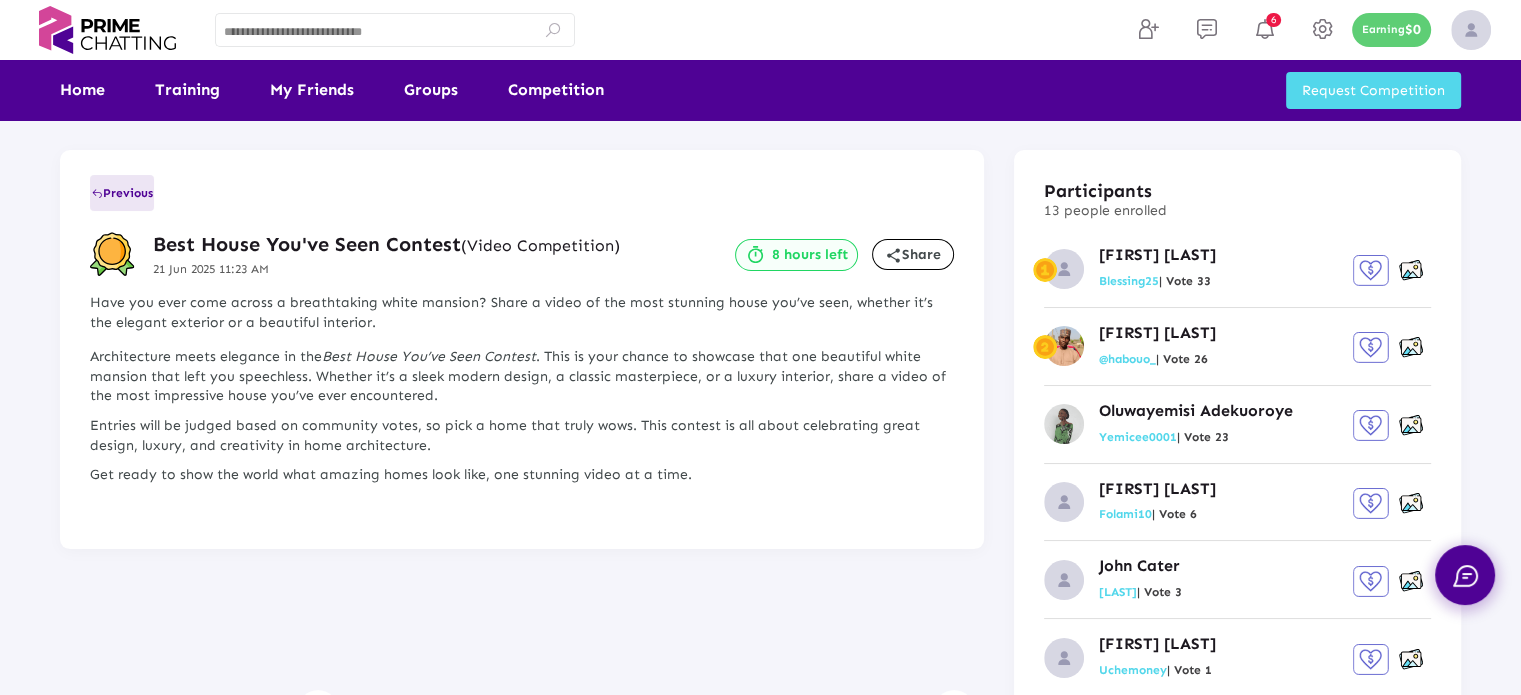 click on "Previous" 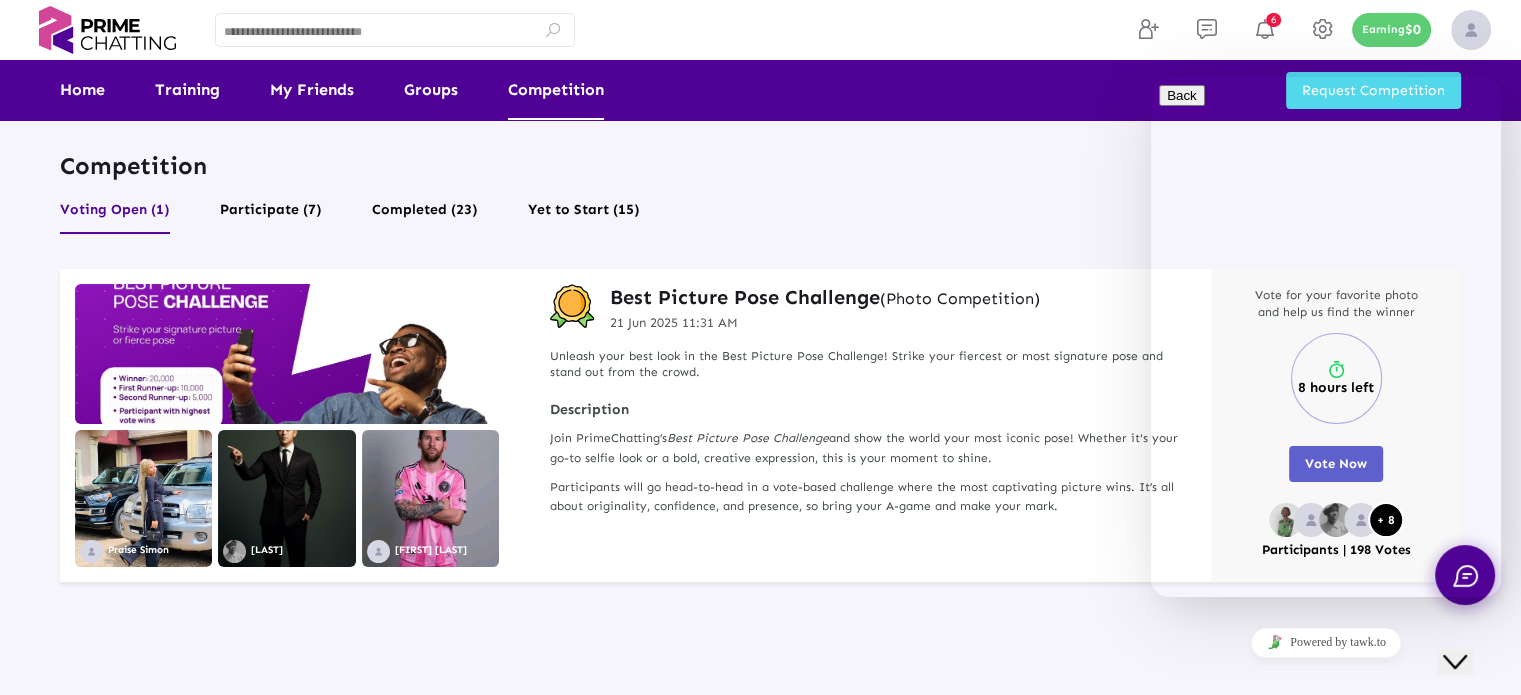 click 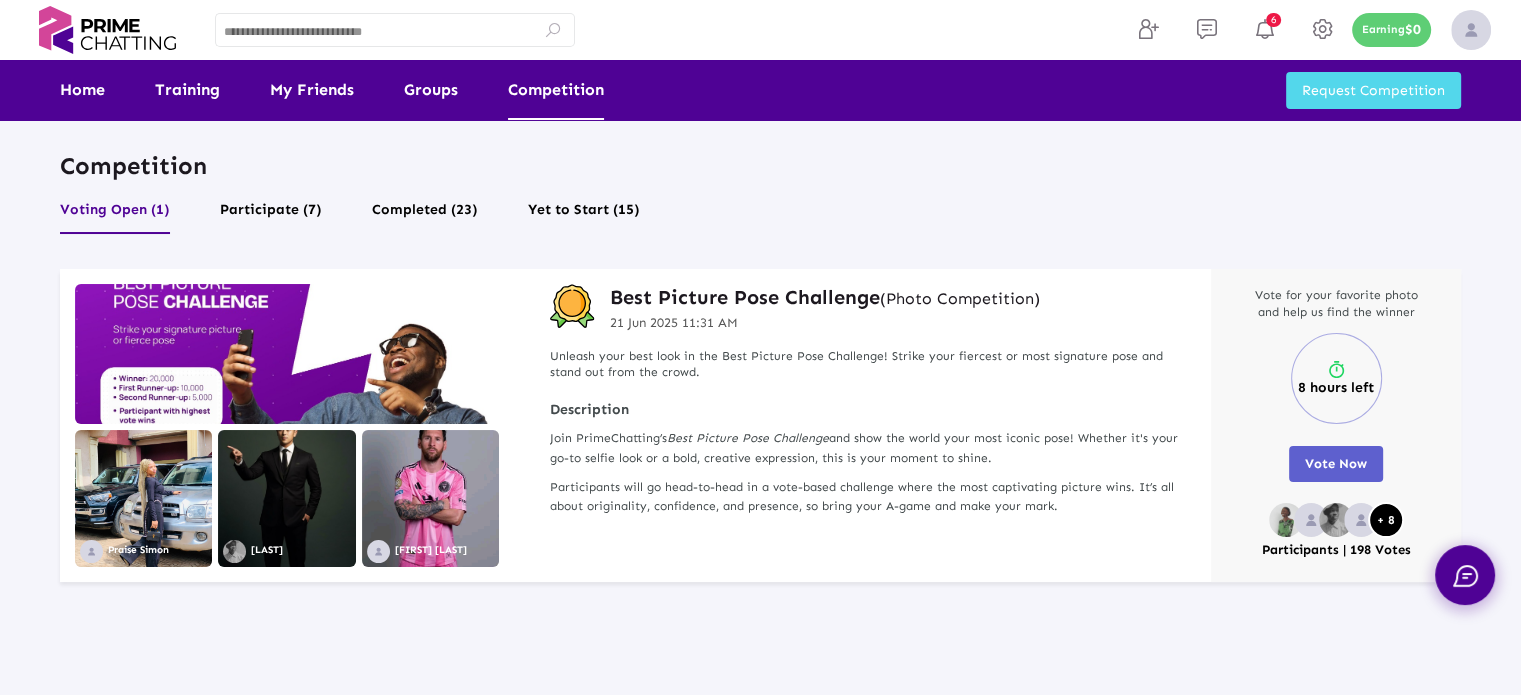 click on "Best Picture Pose Challenge   (Photo Competition)" 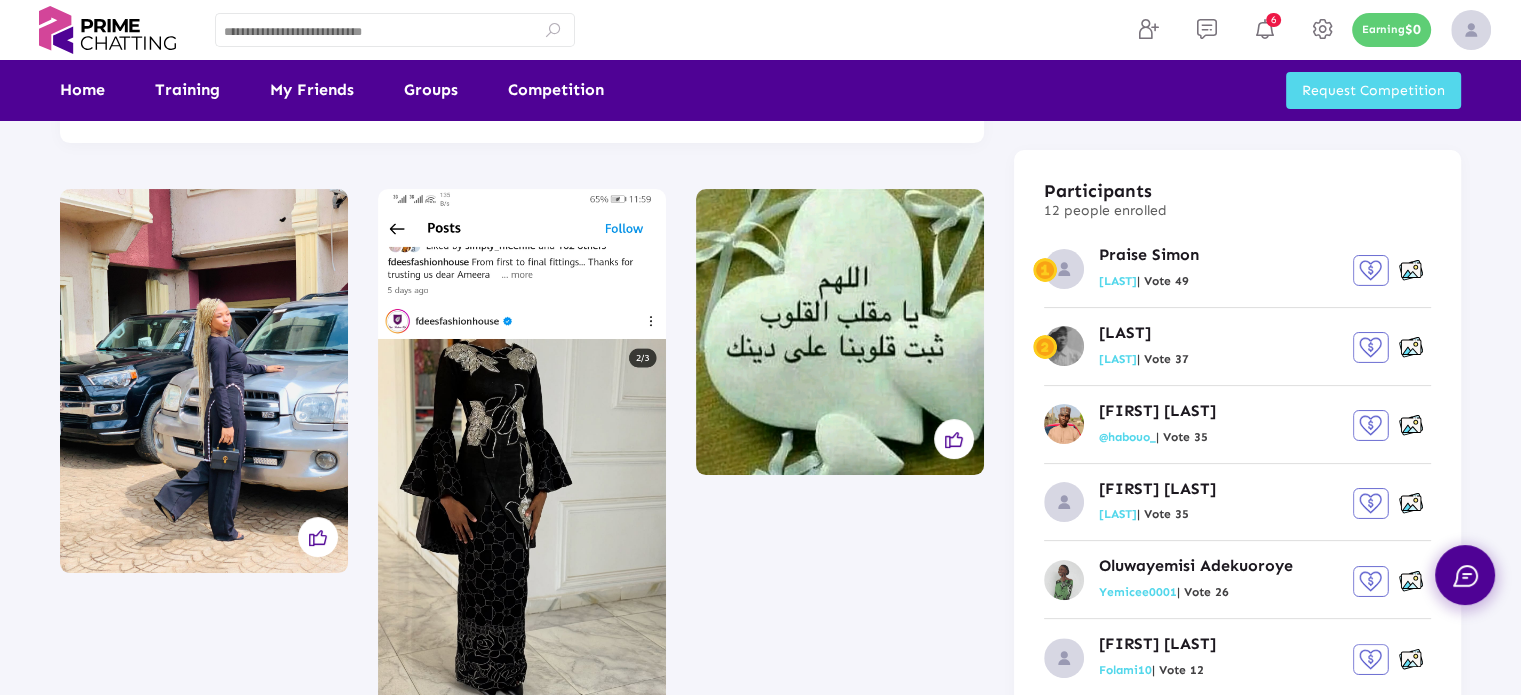 scroll, scrollTop: 257, scrollLeft: 0, axis: vertical 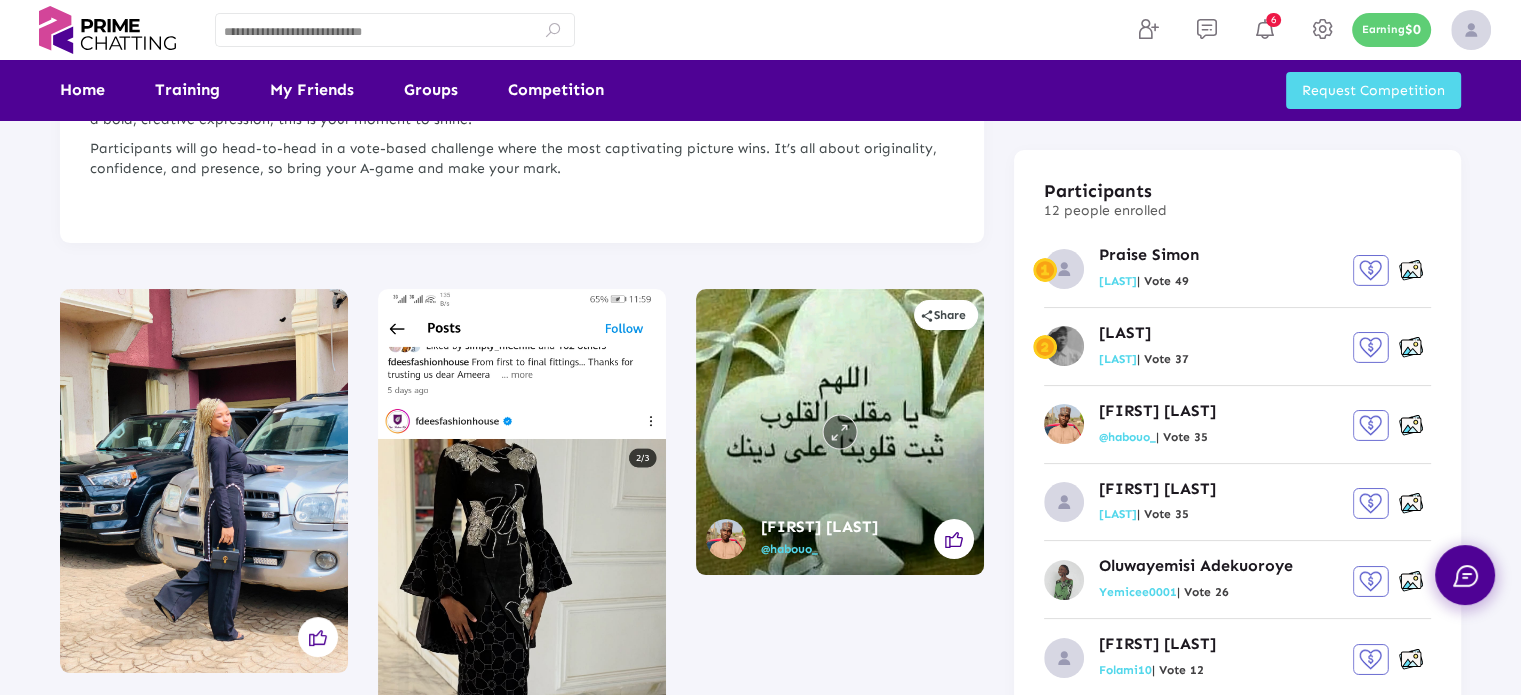 click 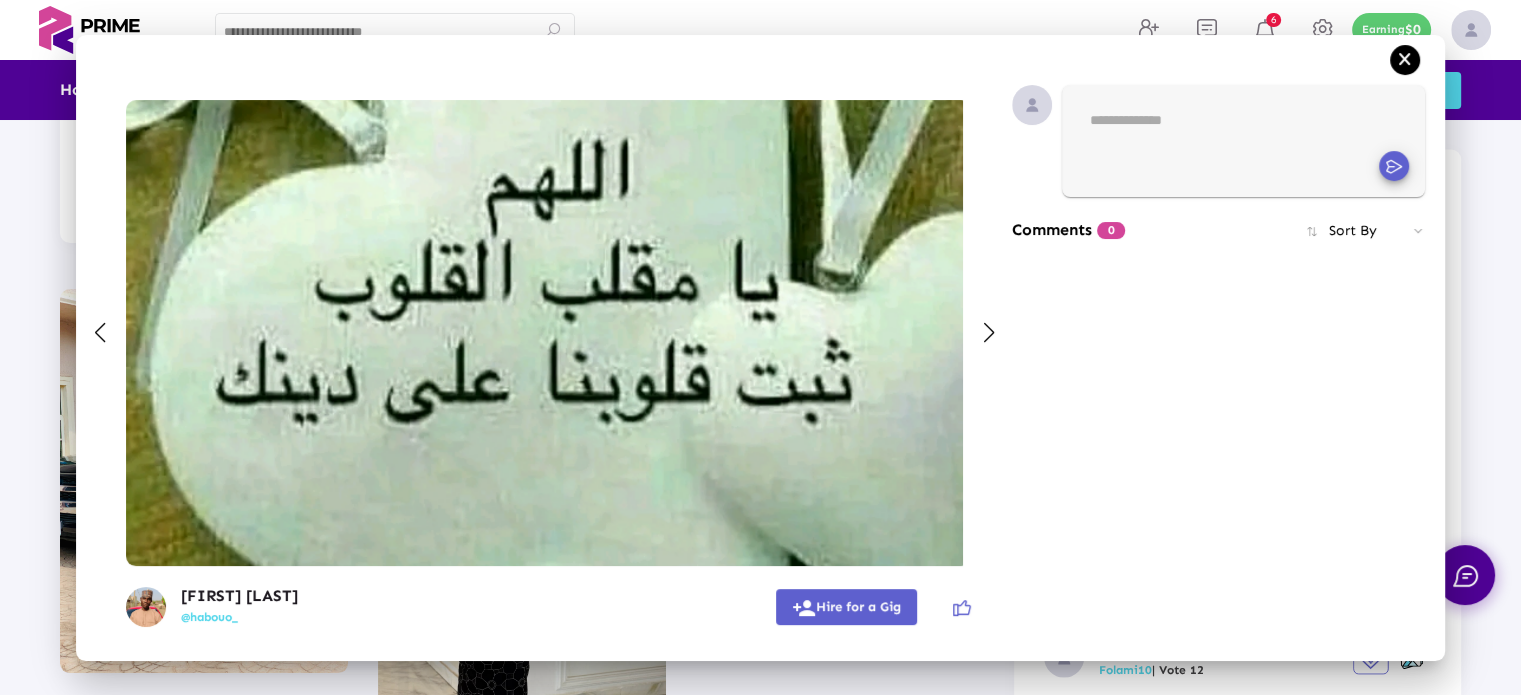 scroll, scrollTop: 0, scrollLeft: 0, axis: both 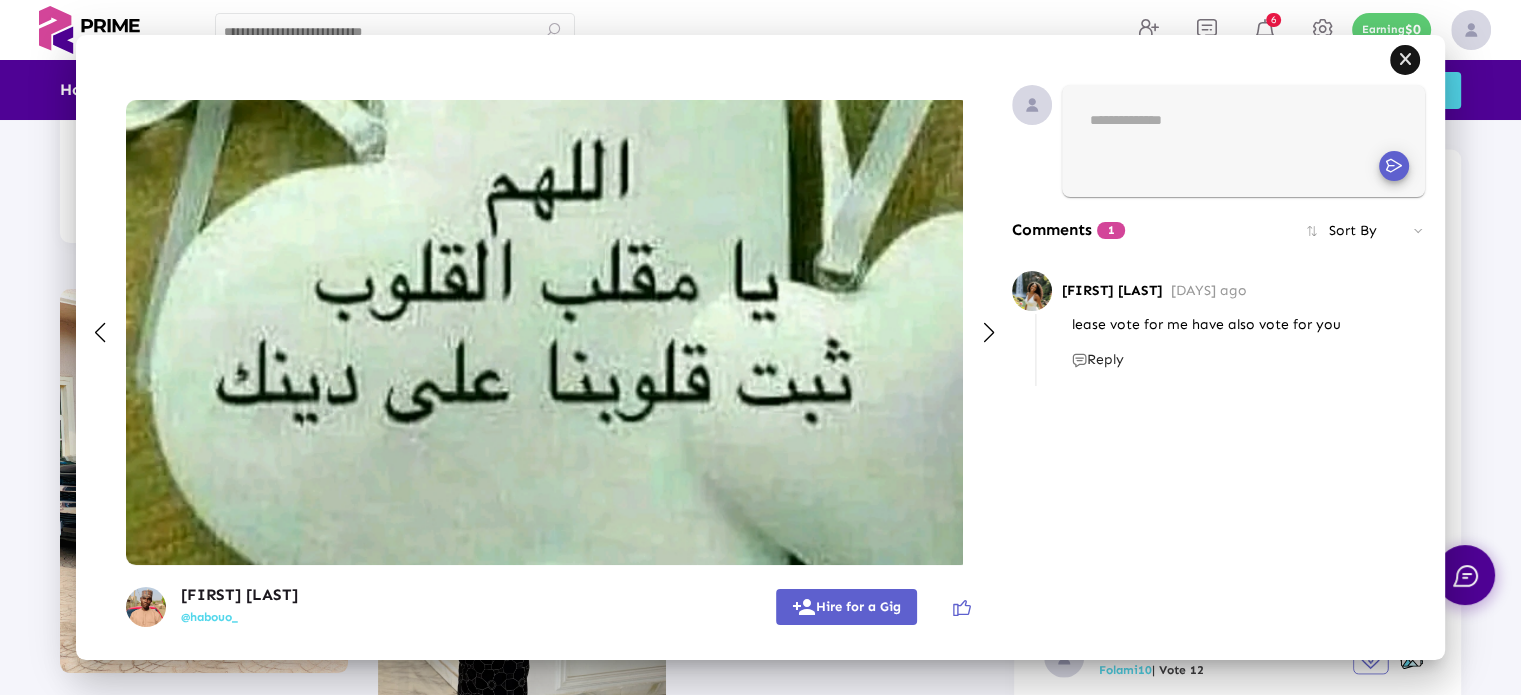 click at bounding box center [1405, 59] 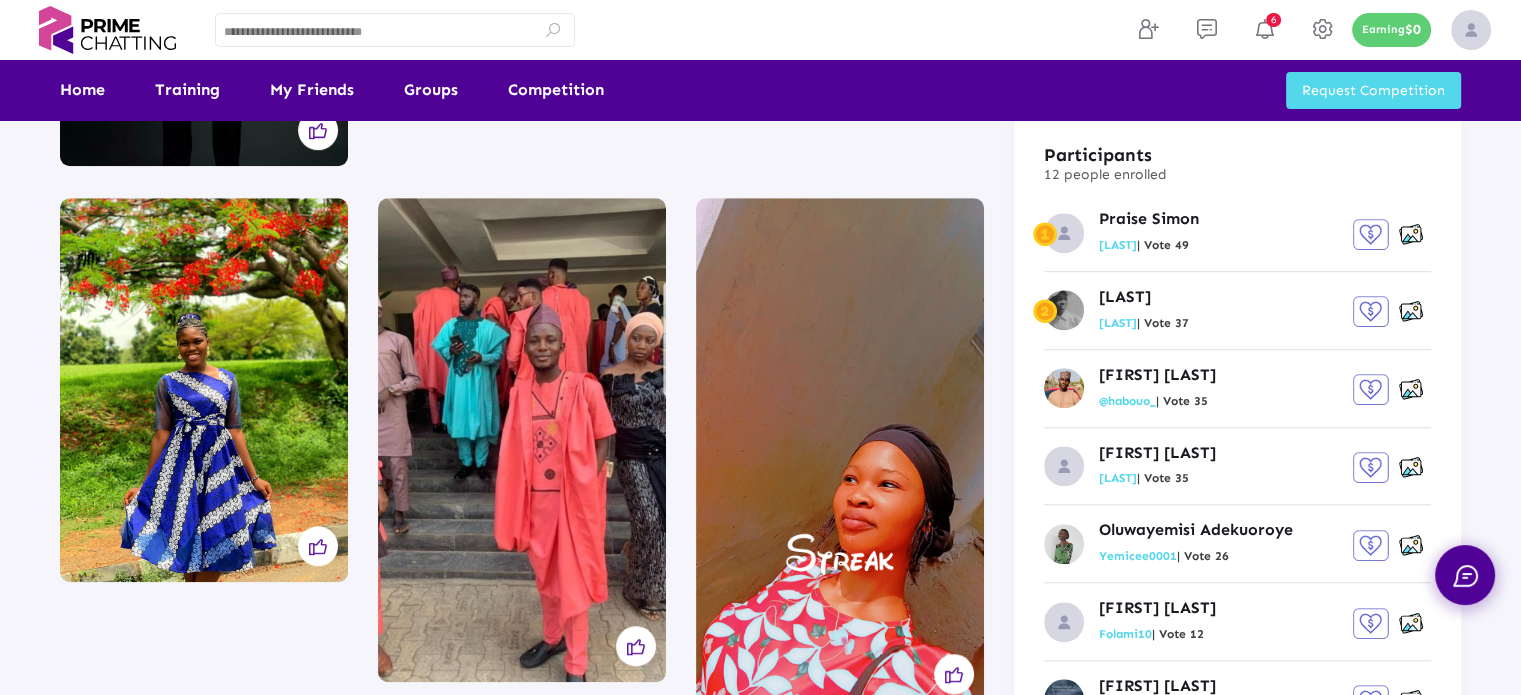 scroll, scrollTop: 1500, scrollLeft: 0, axis: vertical 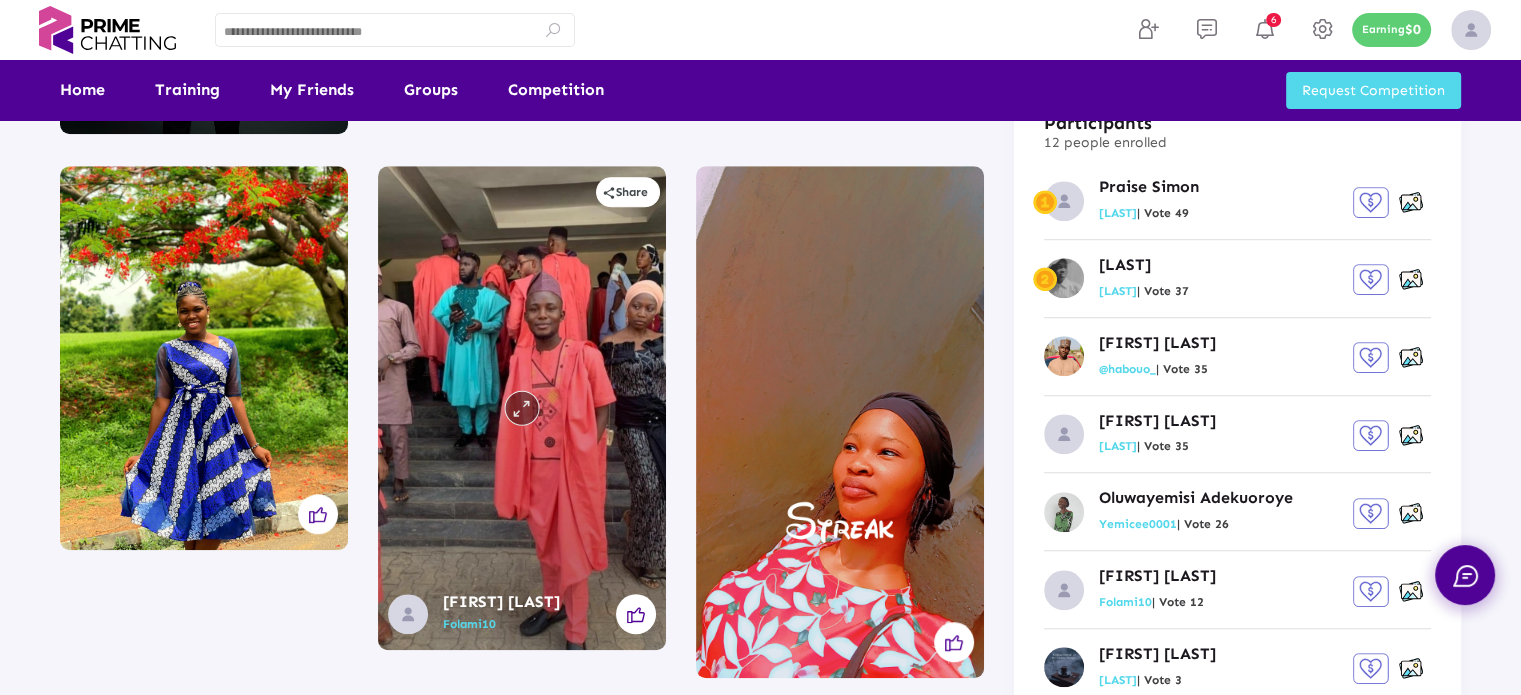 click 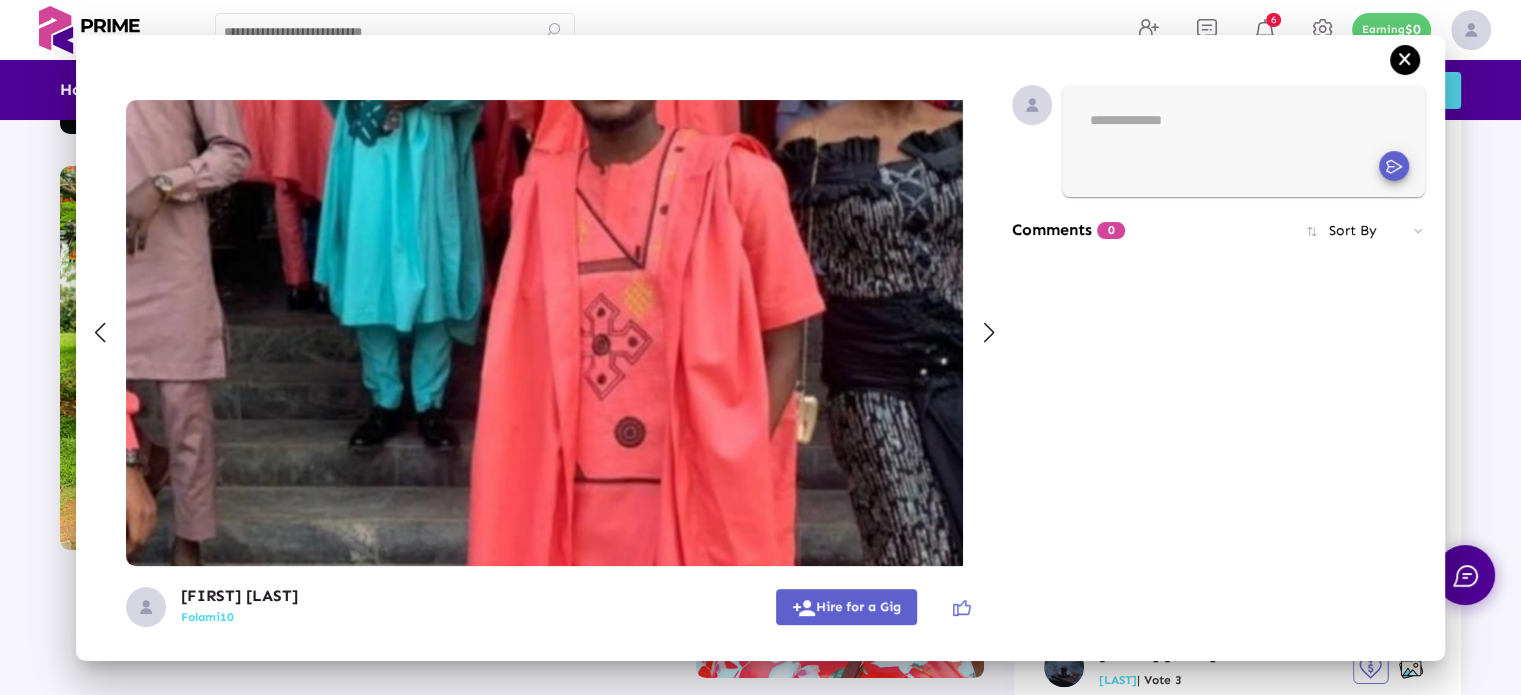 scroll, scrollTop: 0, scrollLeft: 0, axis: both 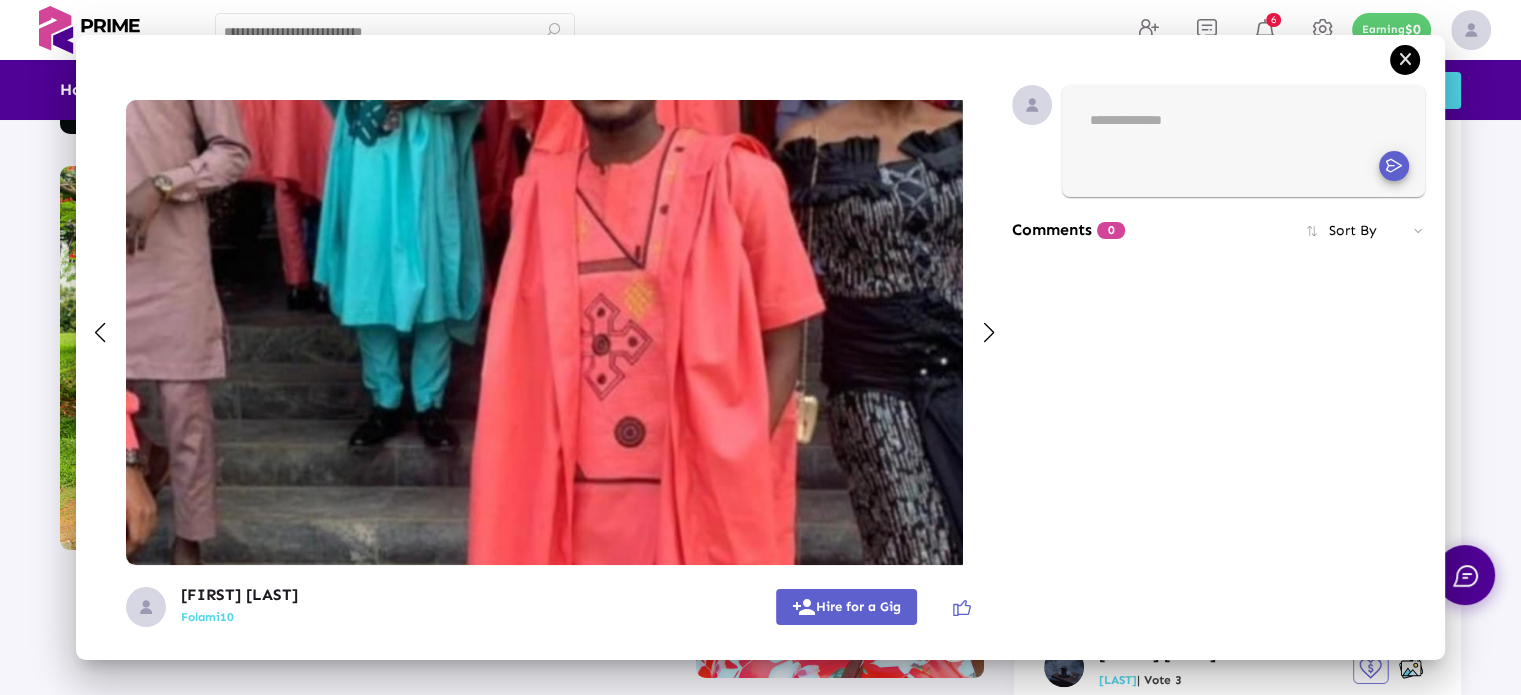 click at bounding box center [1405, 59] 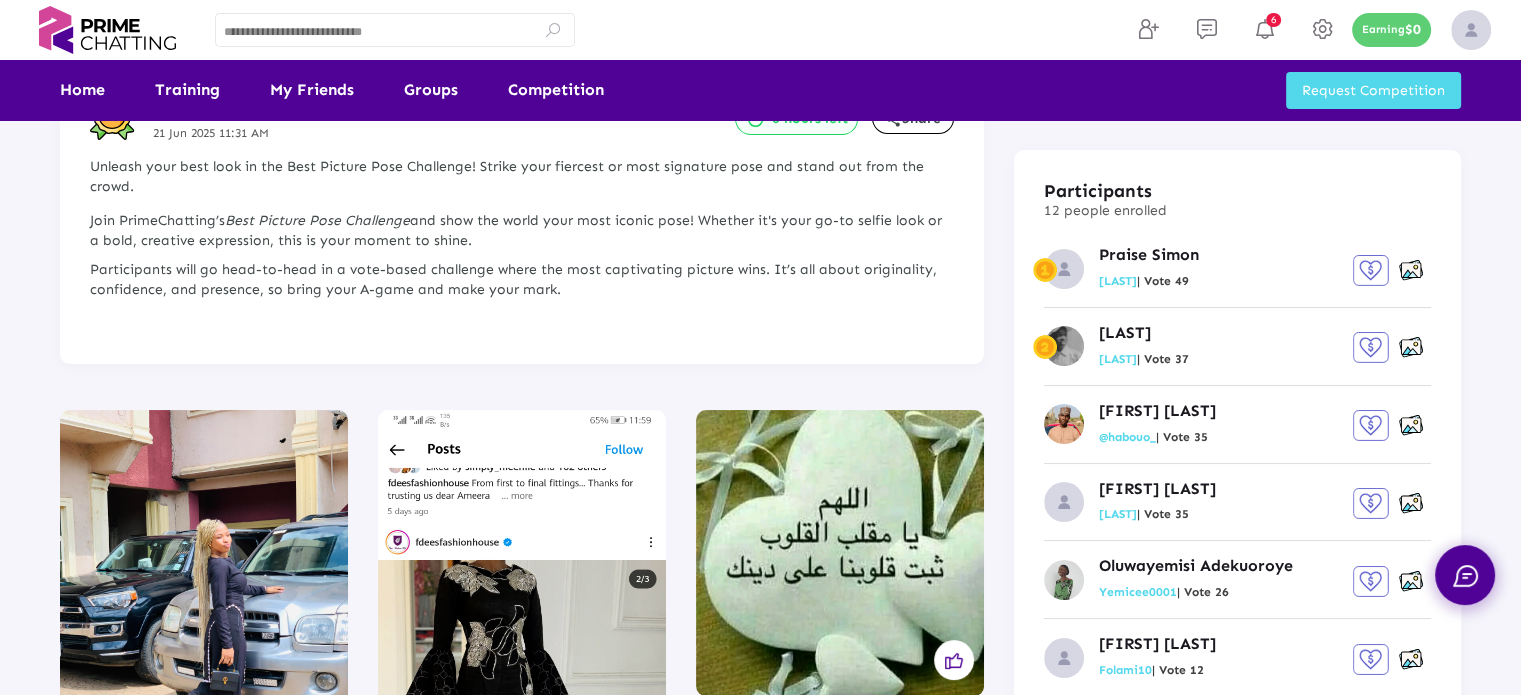 scroll, scrollTop: 0, scrollLeft: 0, axis: both 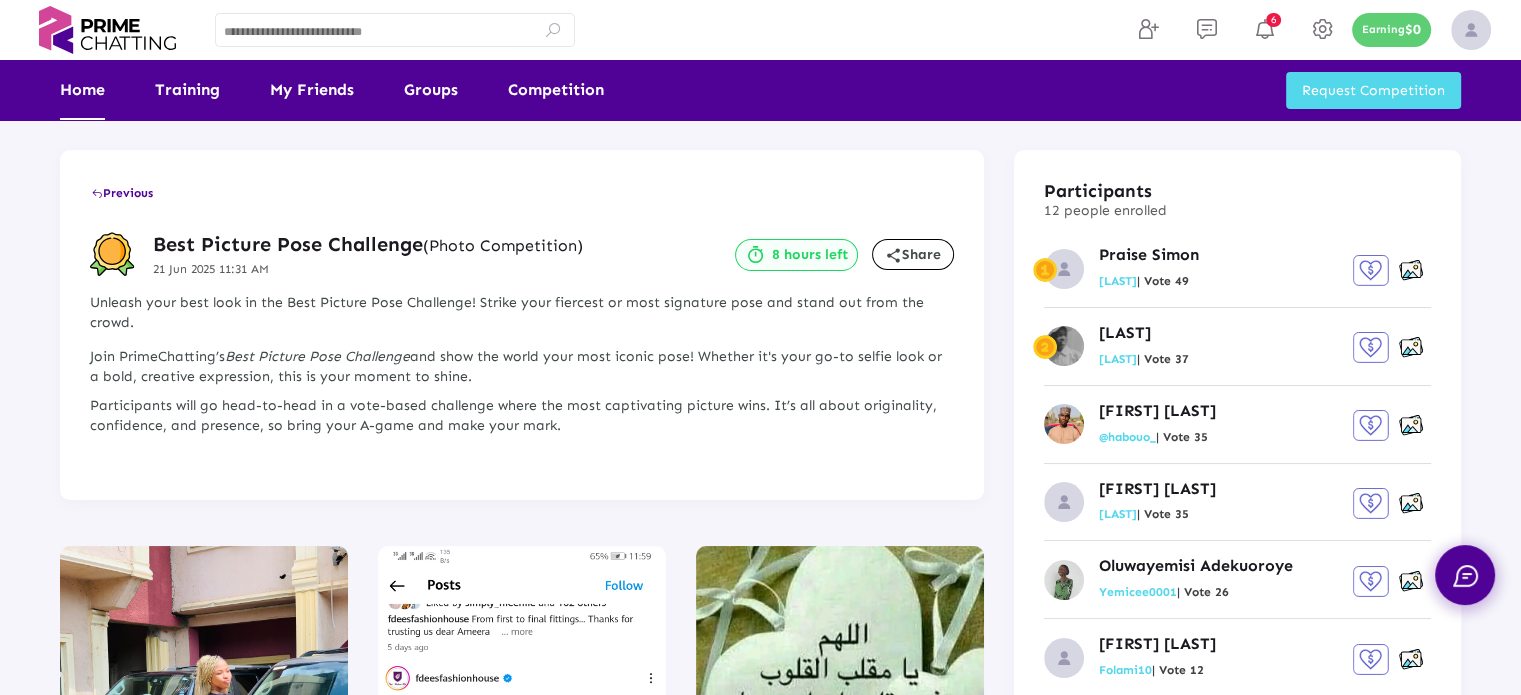 click on "Home" at bounding box center (82, 90) 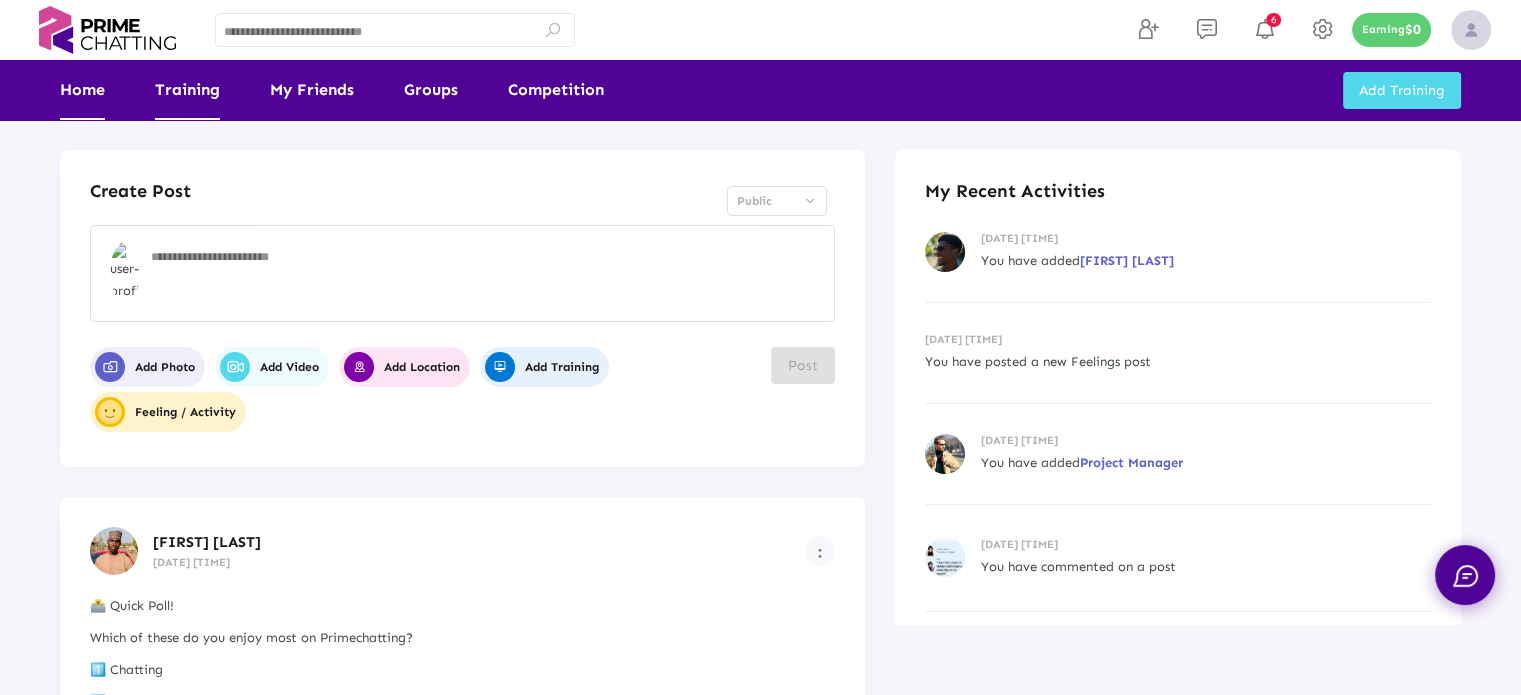 click on "Training" at bounding box center (187, 90) 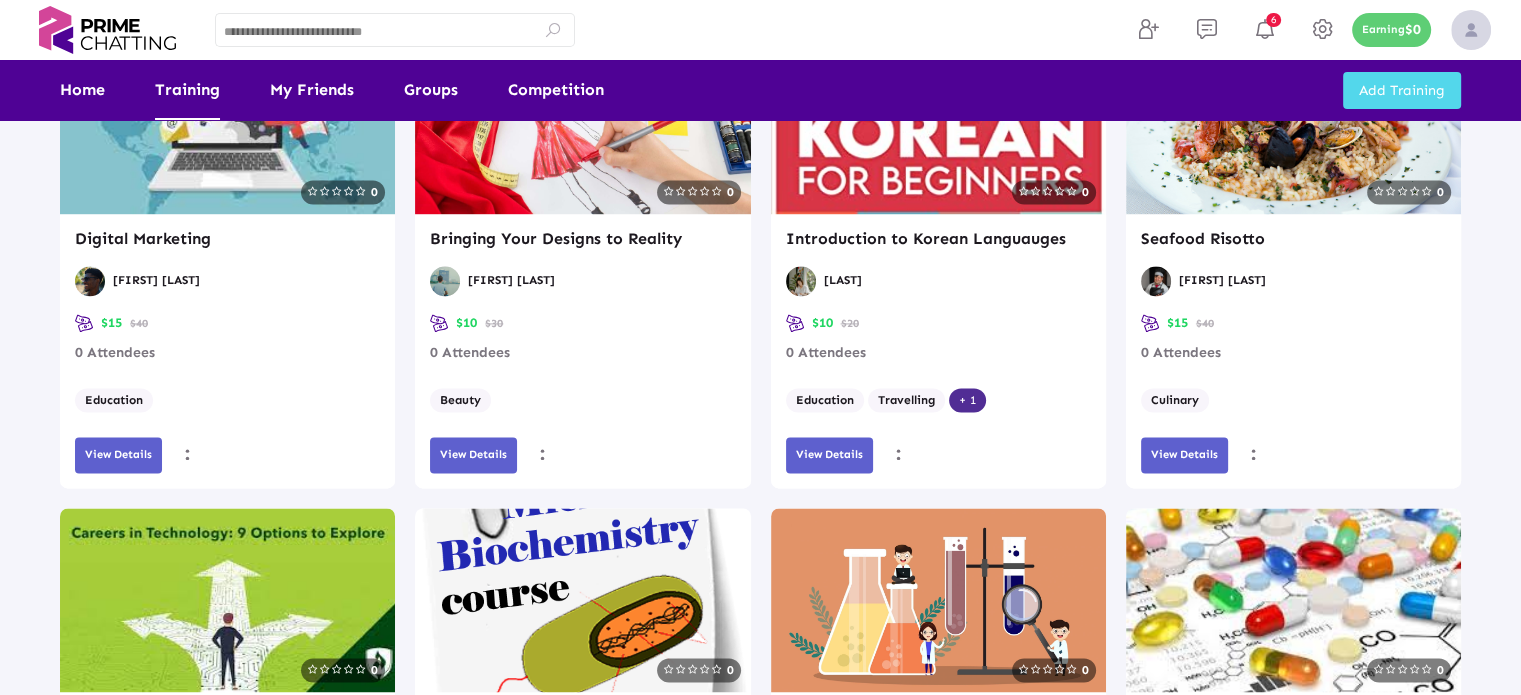 scroll, scrollTop: 10600, scrollLeft: 0, axis: vertical 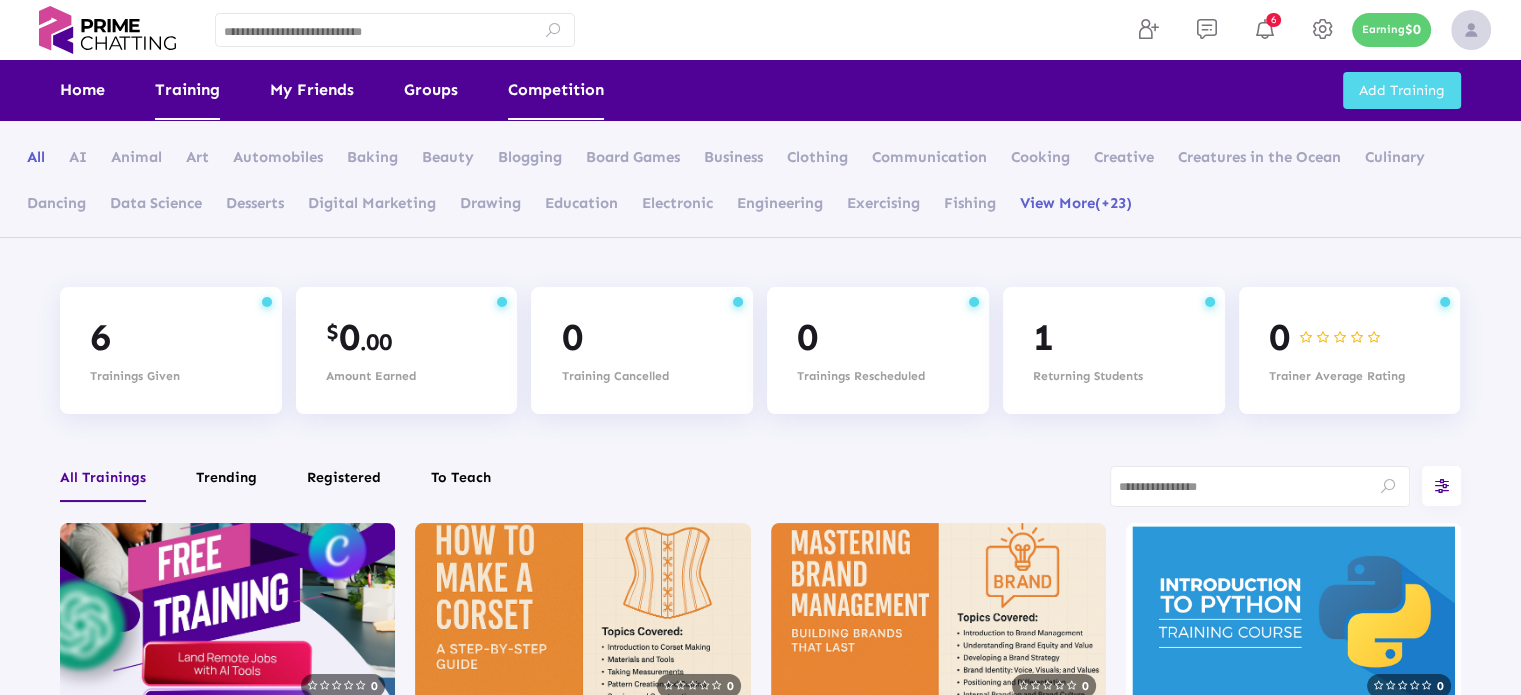 click on "Competition" at bounding box center [556, 90] 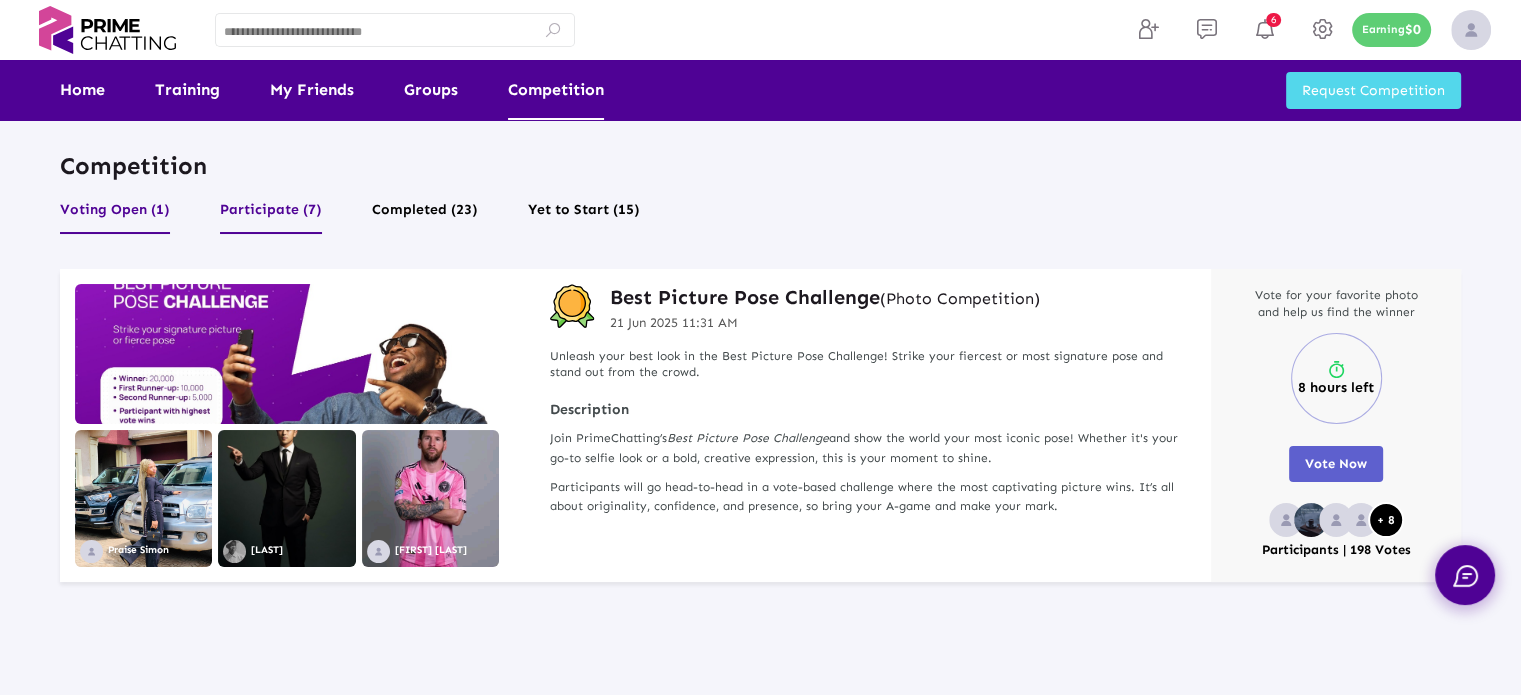 click on "Participate (7)" 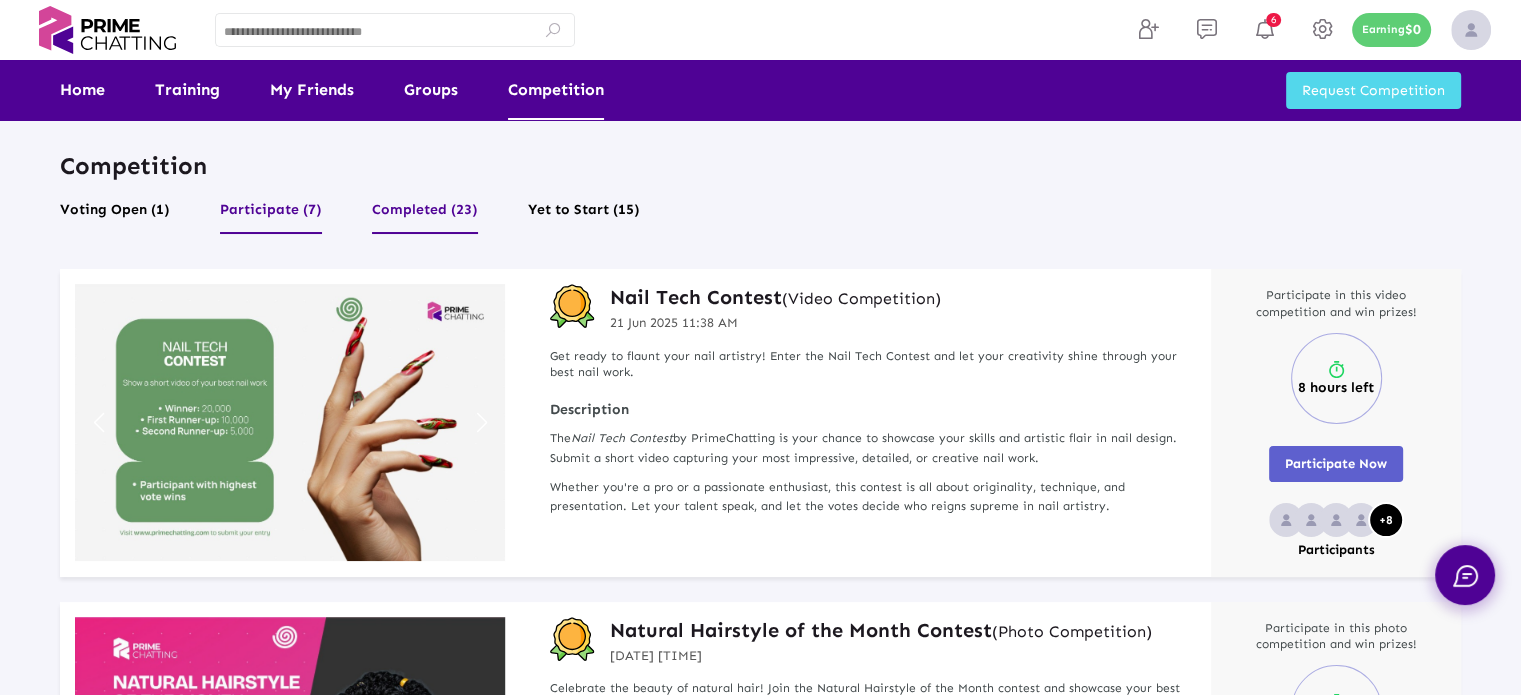 click on "Completed (23)" 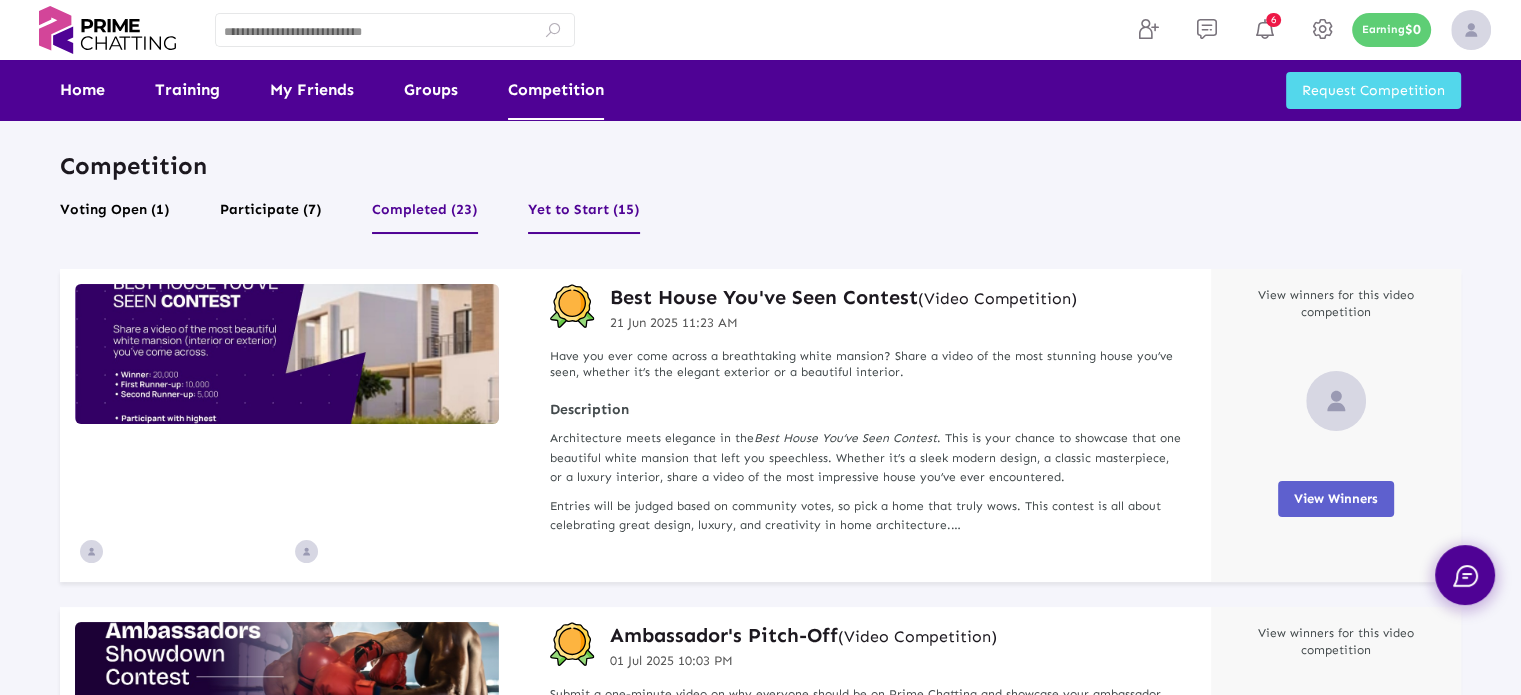 click on "Yet to Start (15)" 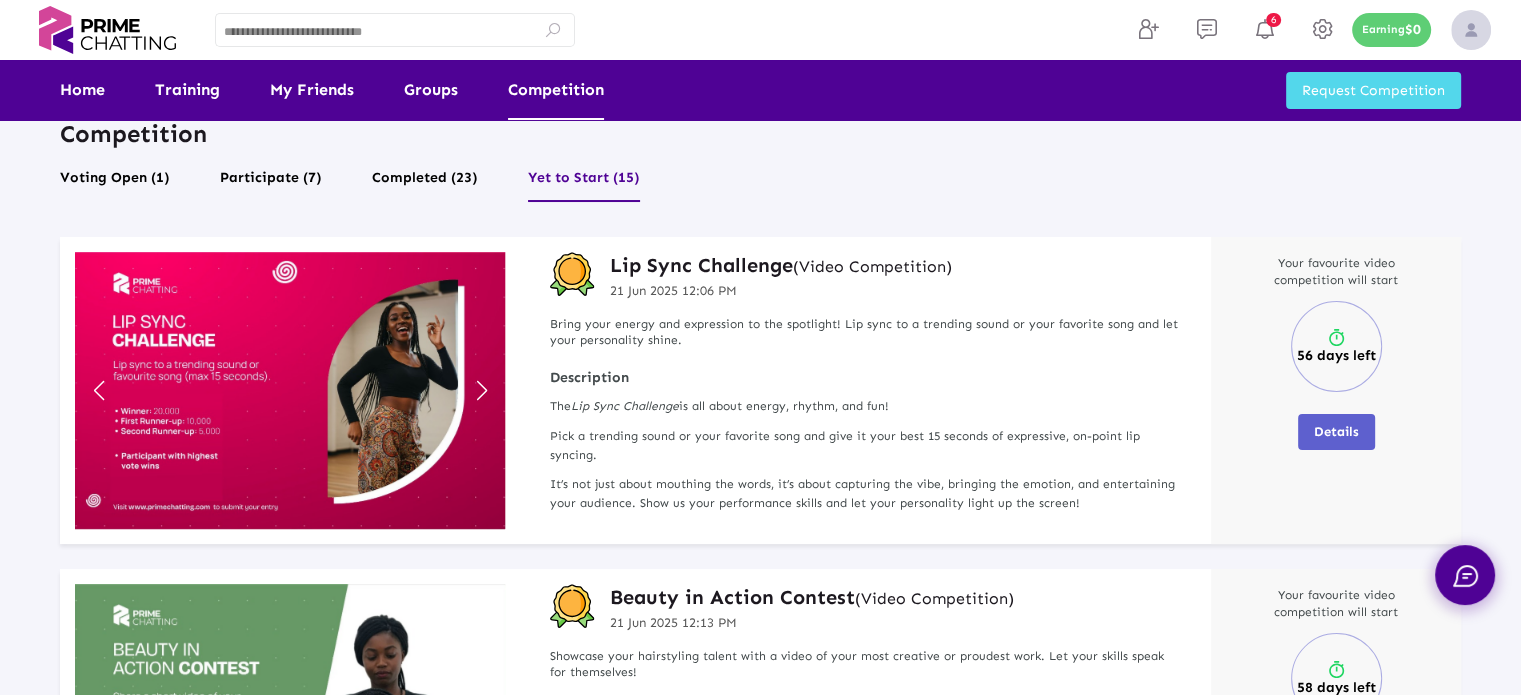 scroll, scrollTop: 0, scrollLeft: 0, axis: both 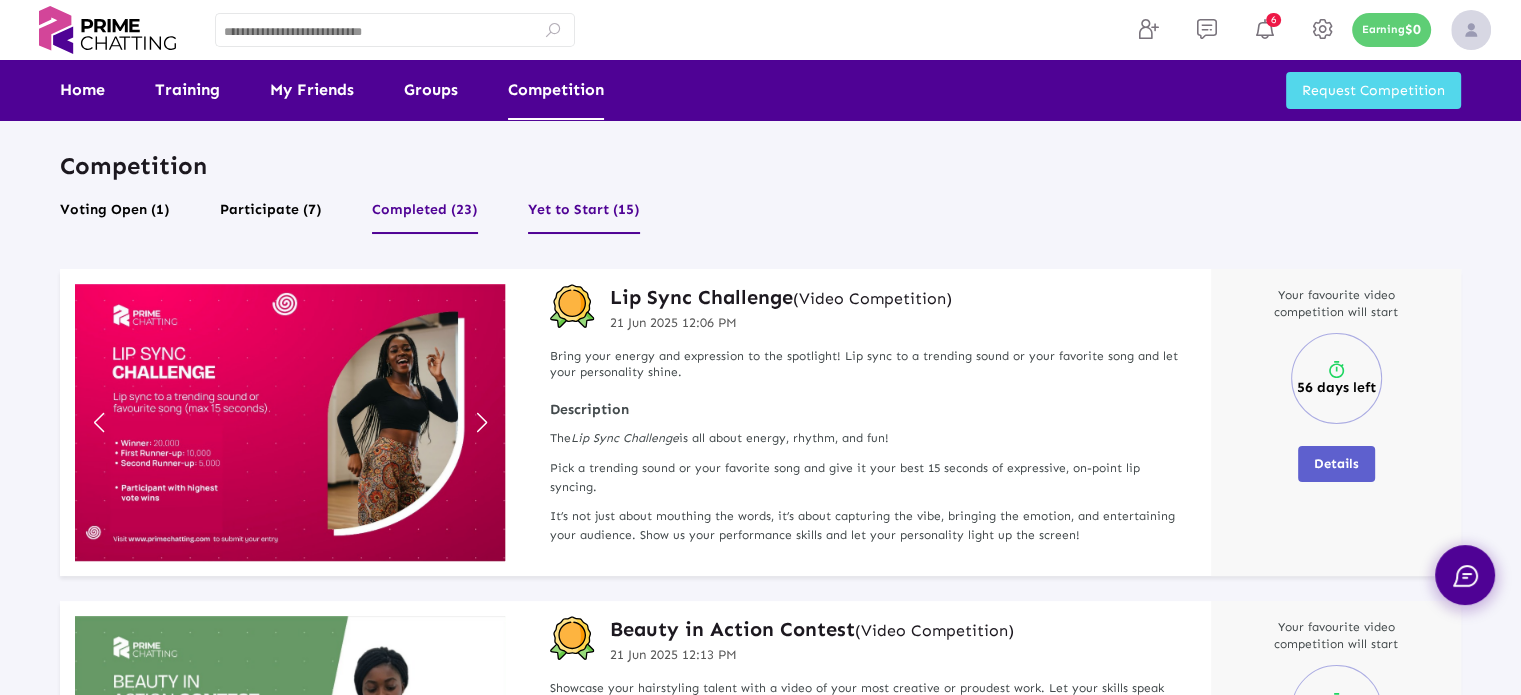 click on "Completed (23)" 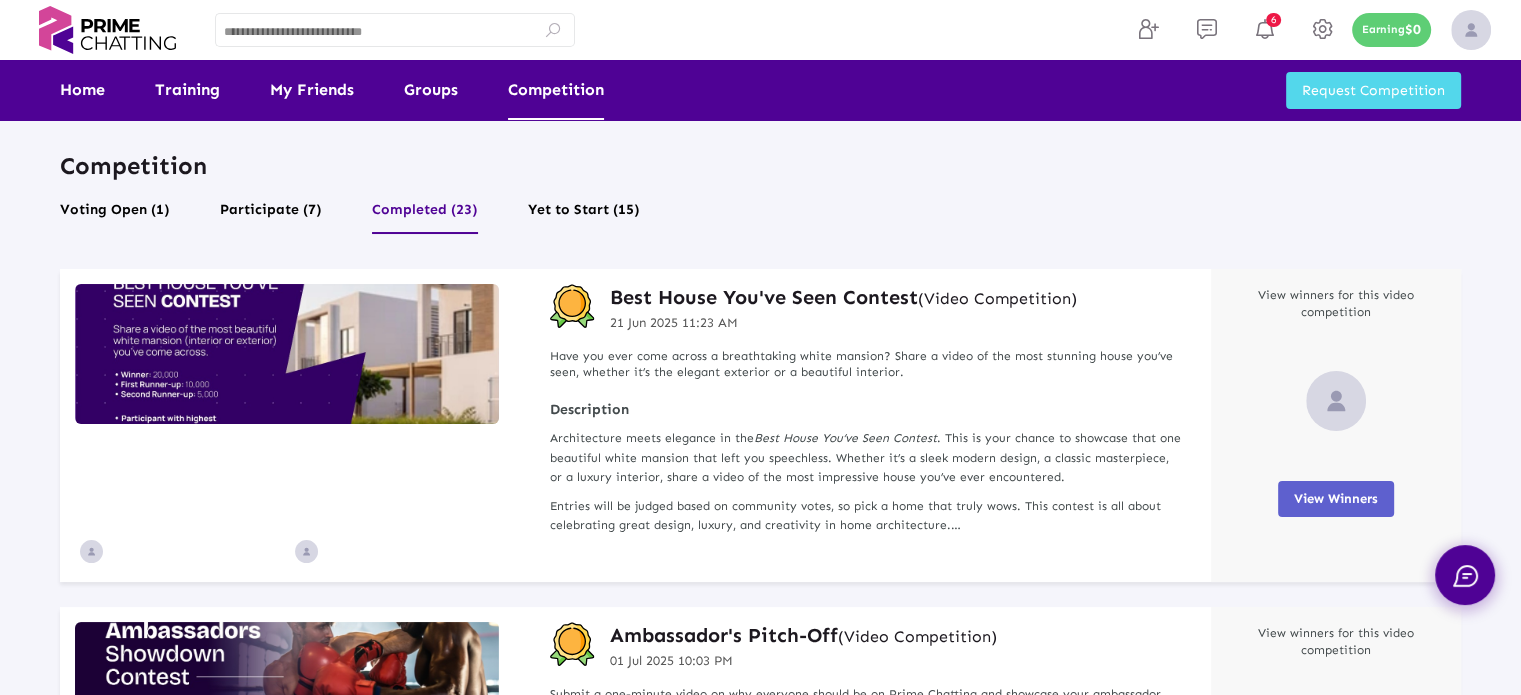 click on "Participate (7)" 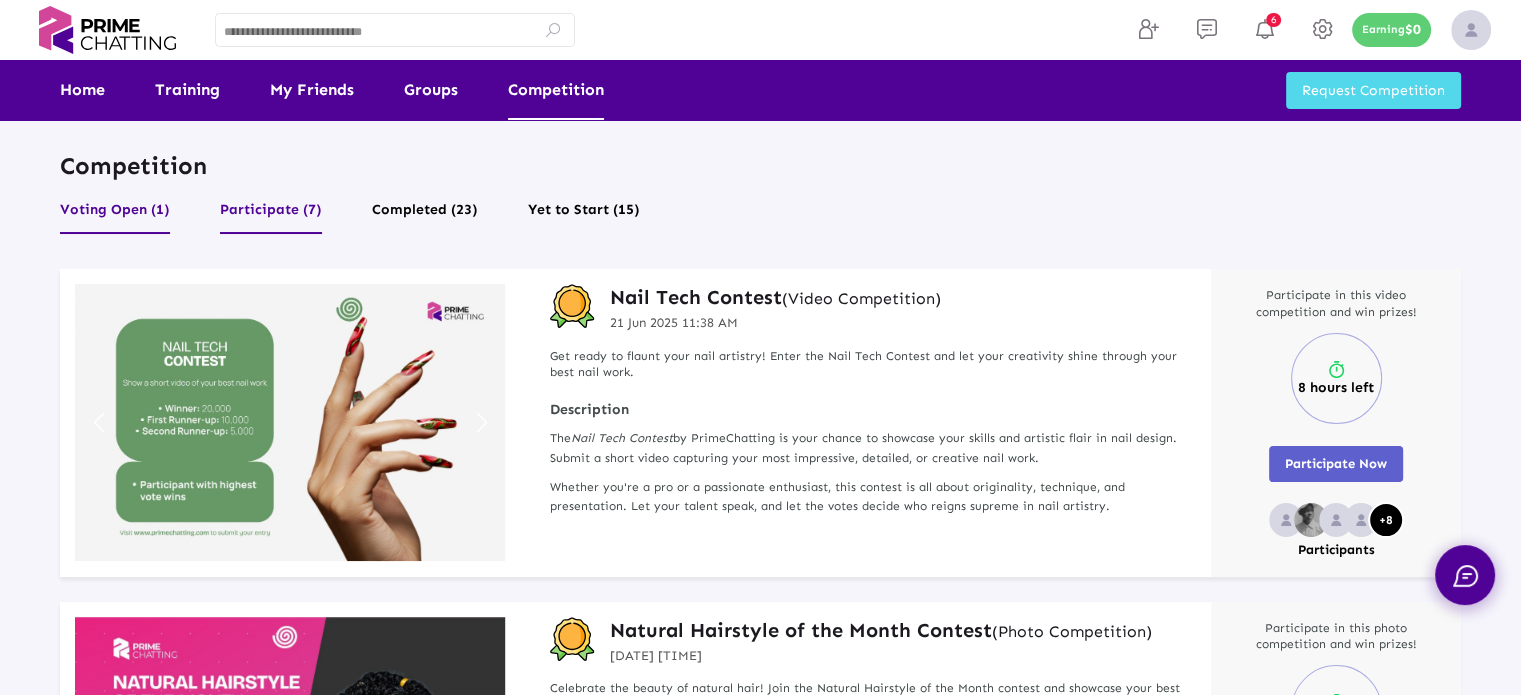 click on "Voting Open (1)" 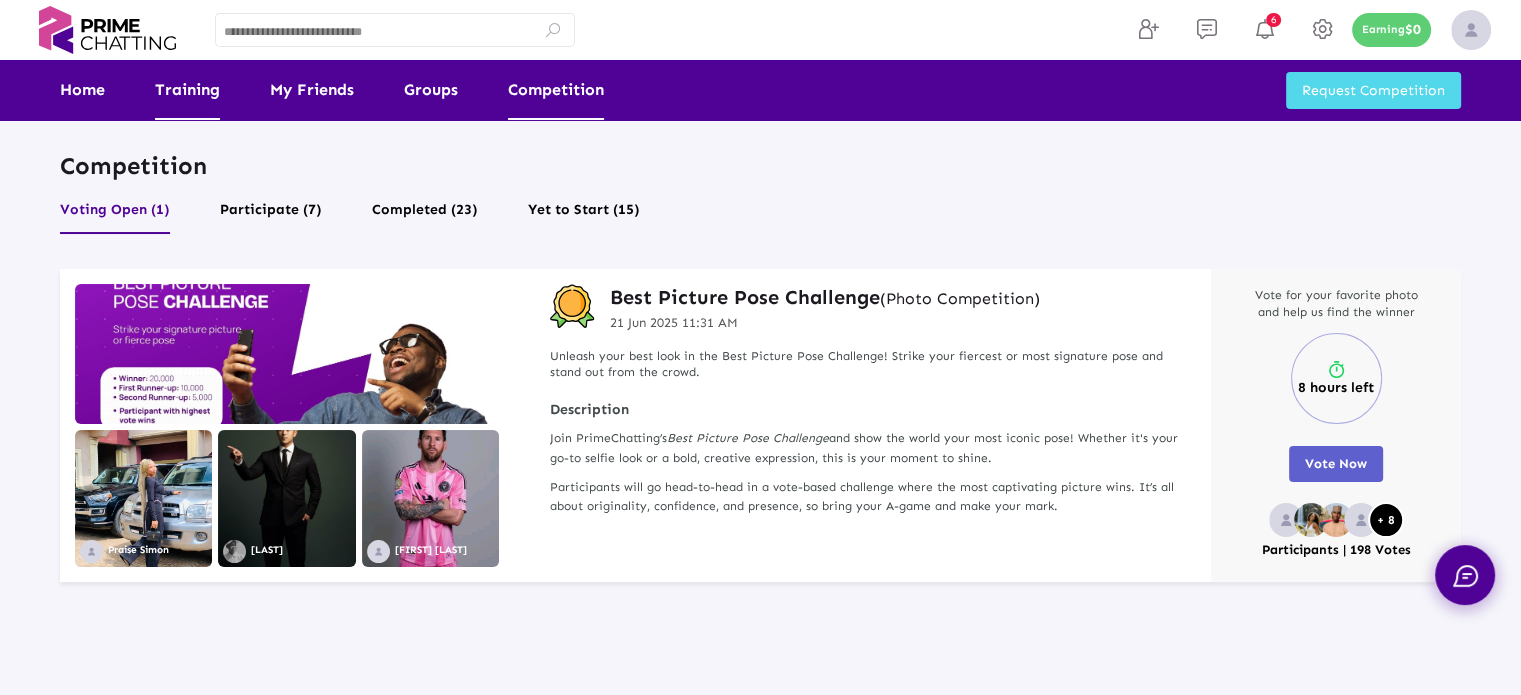click on "Training" at bounding box center [187, 90] 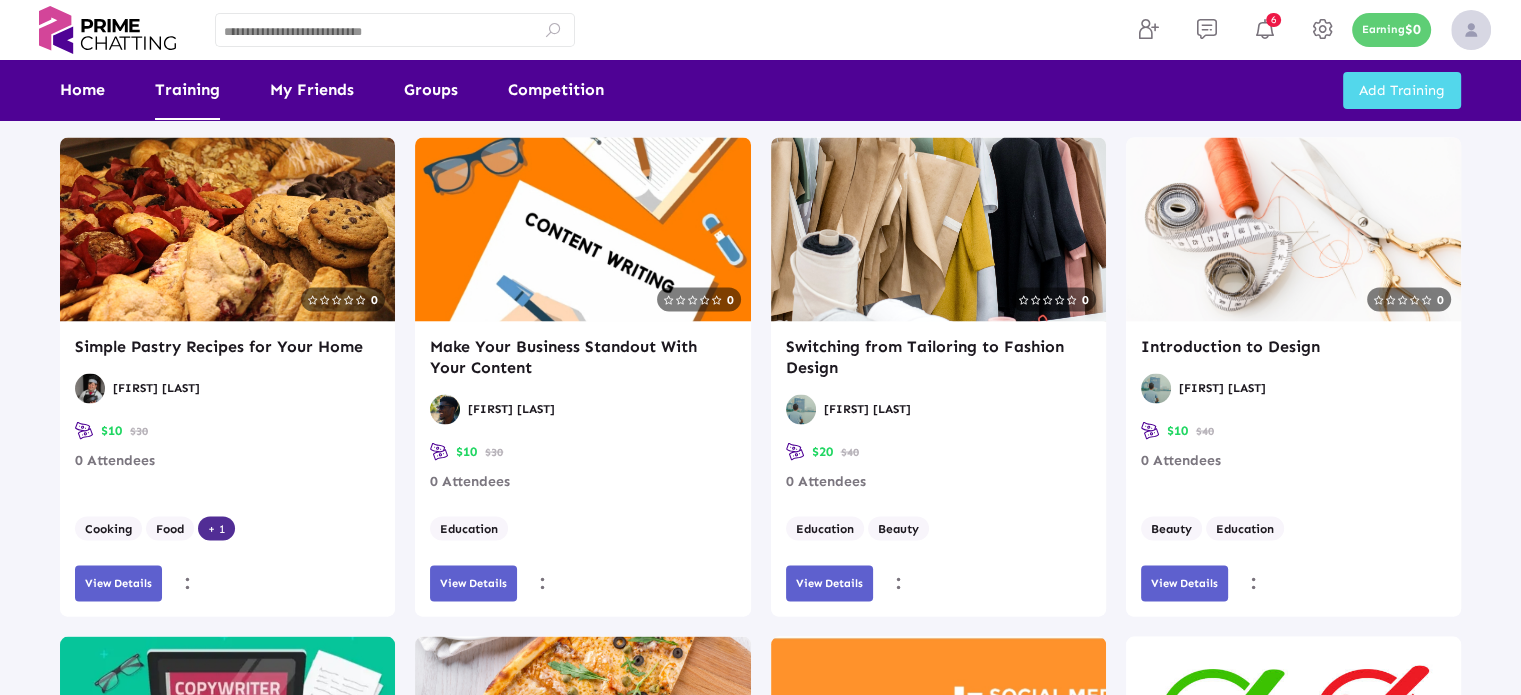 scroll, scrollTop: 11368, scrollLeft: 0, axis: vertical 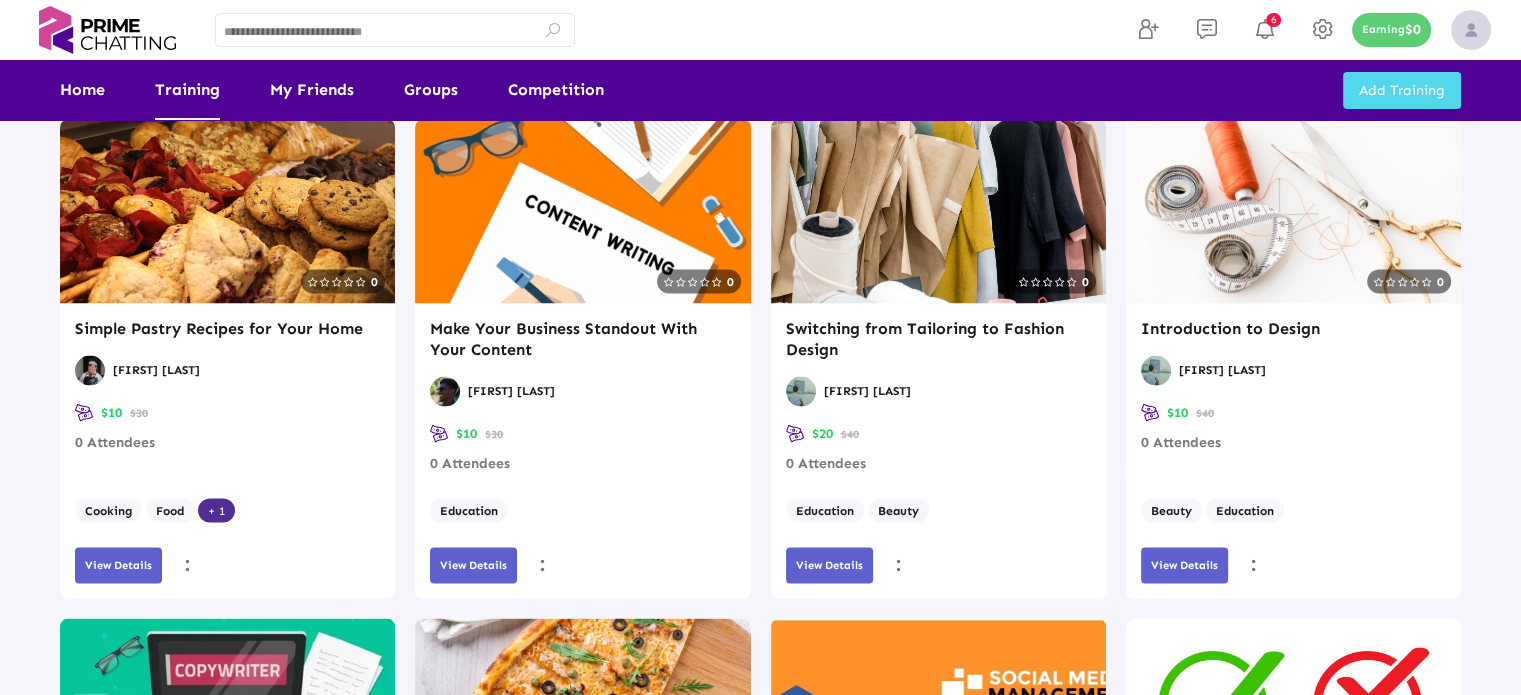 click 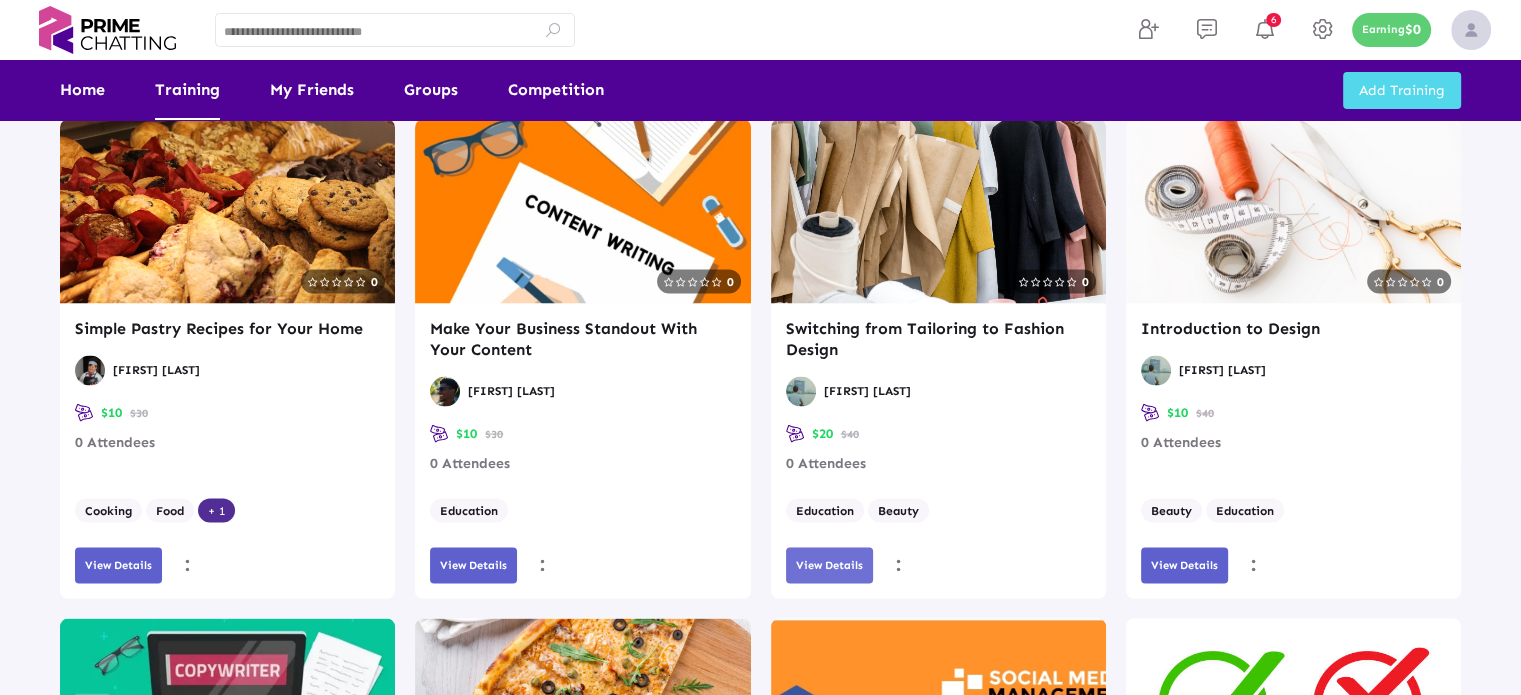 click on "View Details" 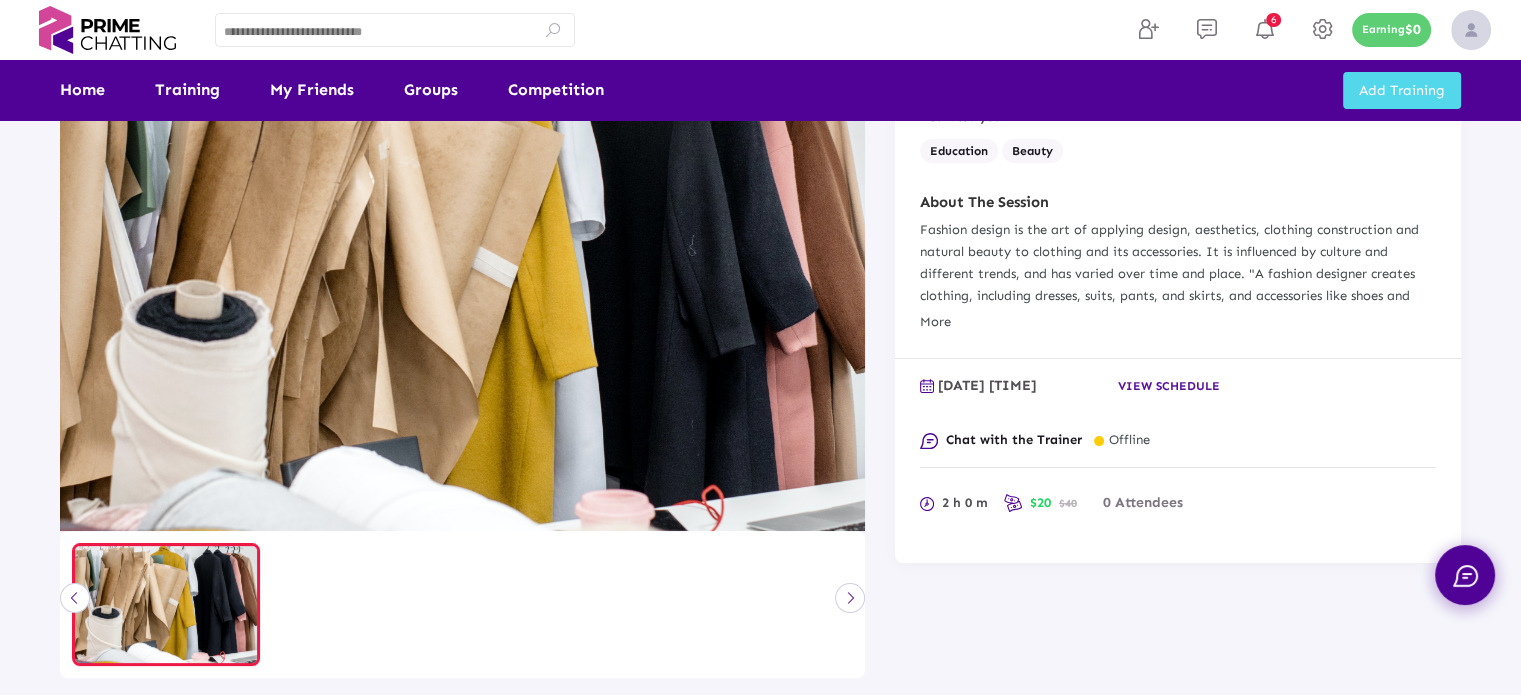 scroll, scrollTop: 400, scrollLeft: 0, axis: vertical 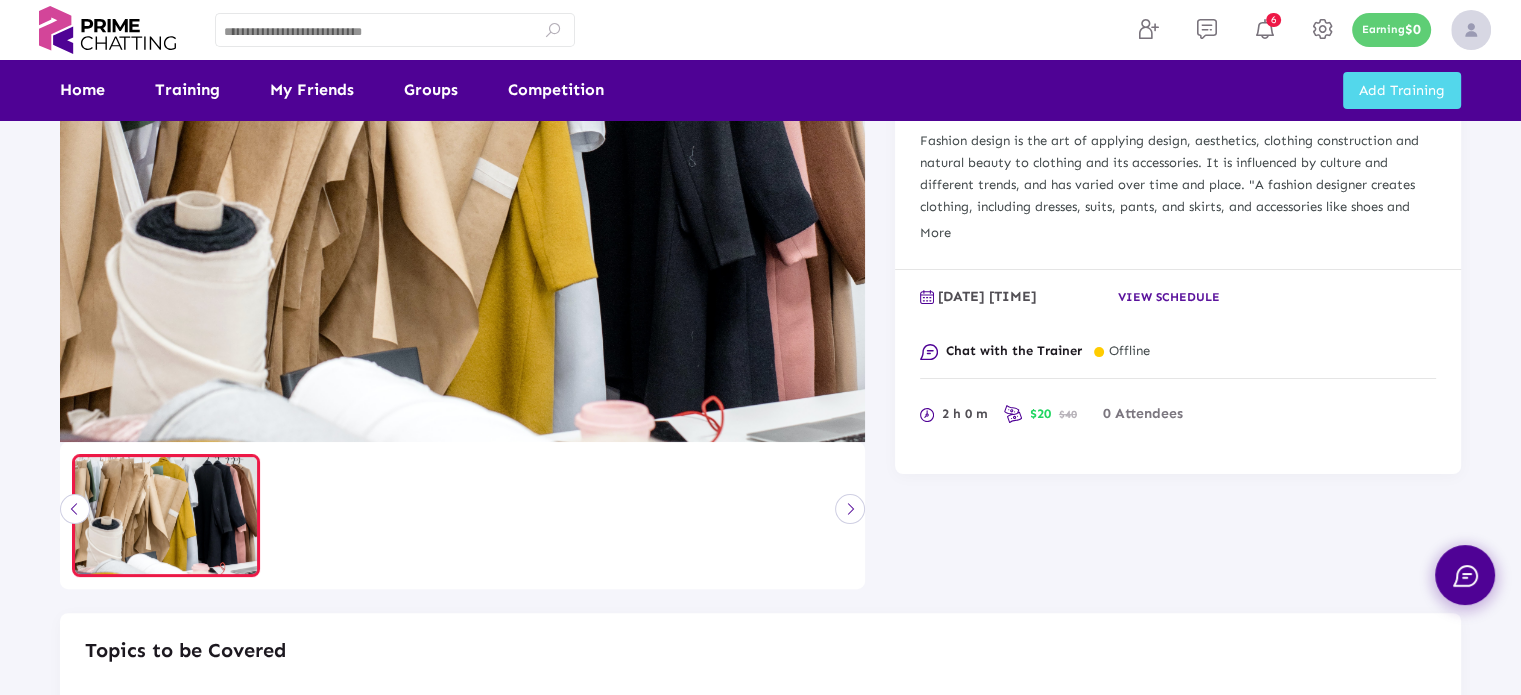 click on "View schedule" 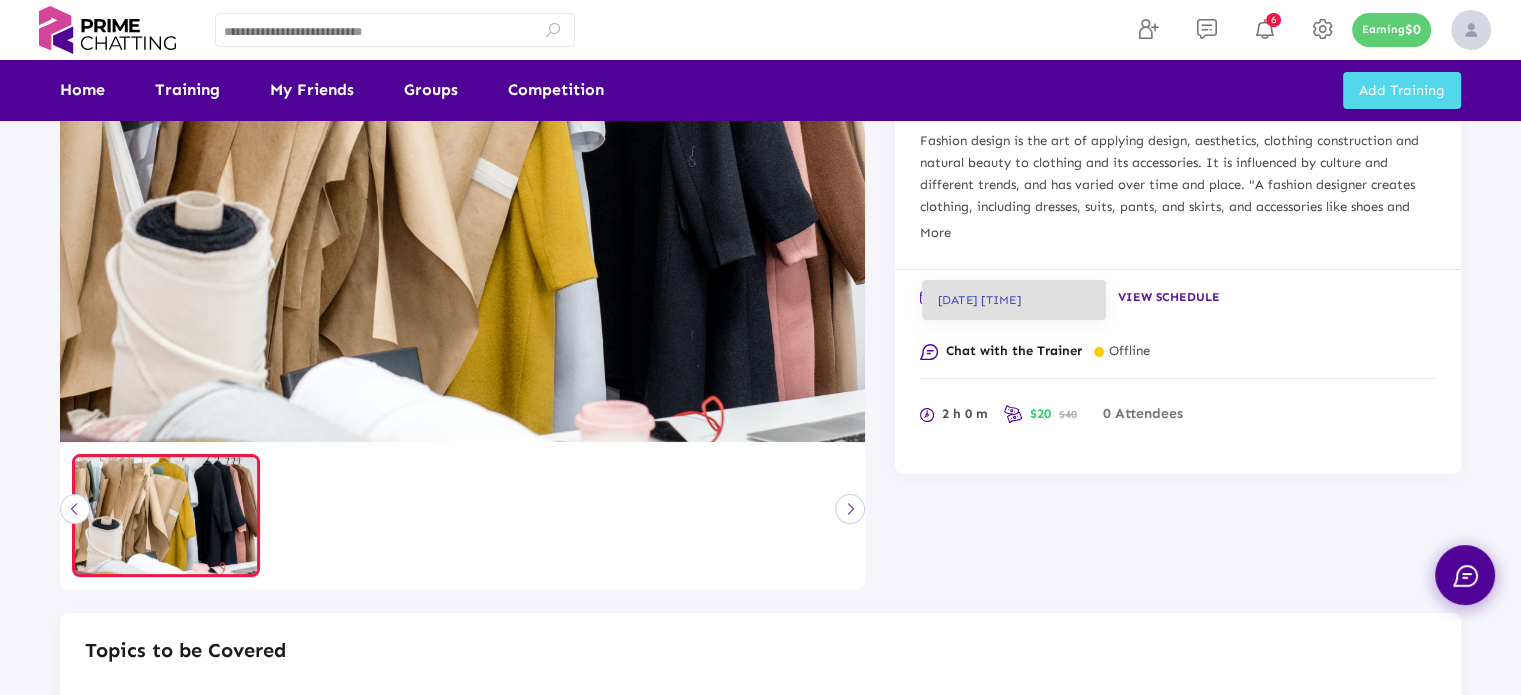 click at bounding box center (760, 347) 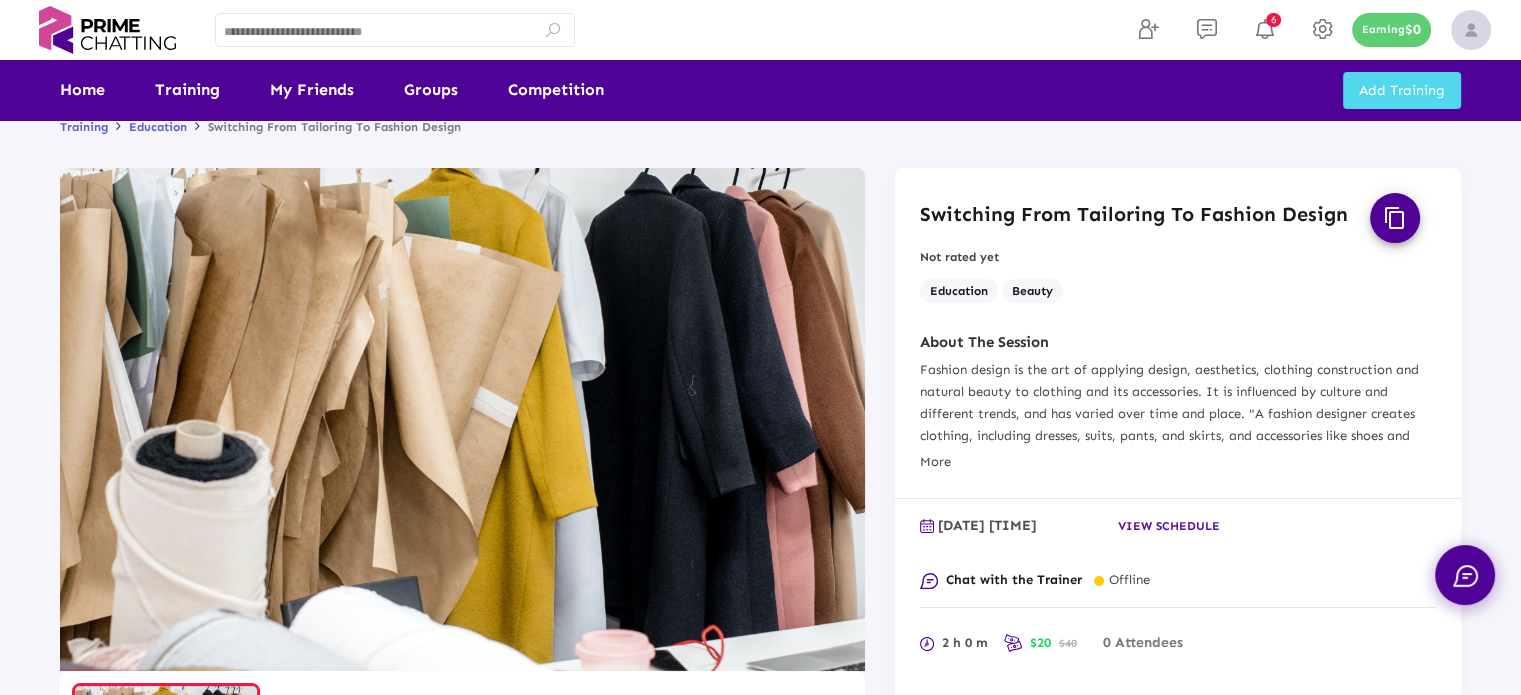 scroll, scrollTop: 0, scrollLeft: 0, axis: both 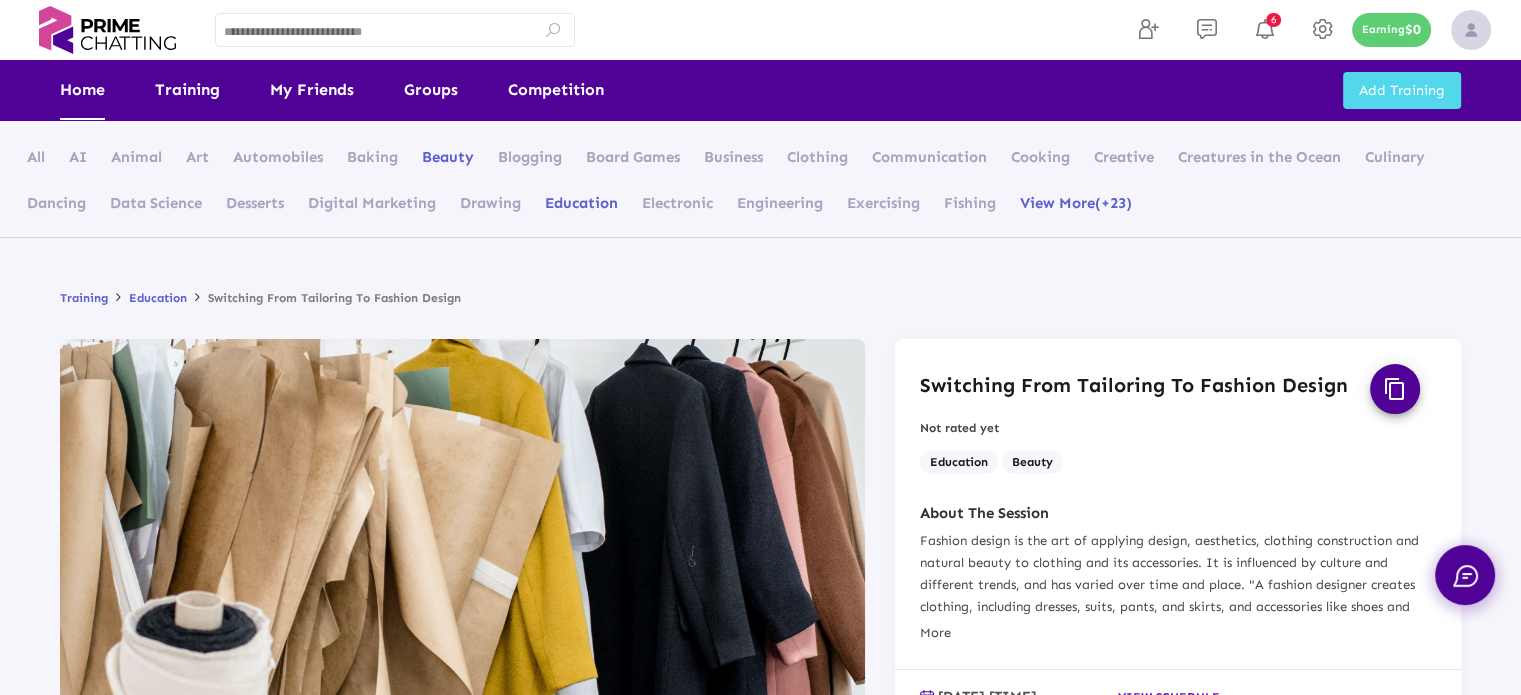 click on "Home" at bounding box center (82, 90) 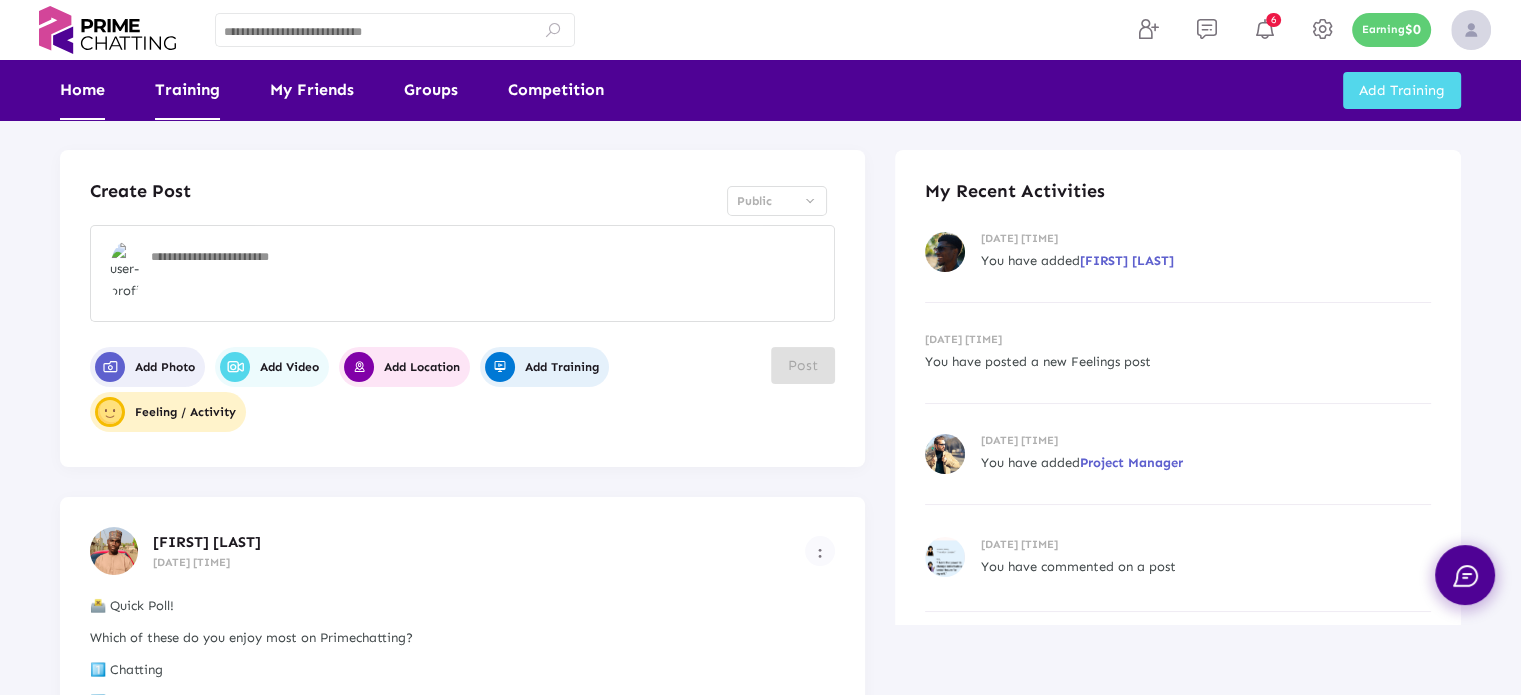 click on "Training" at bounding box center (187, 90) 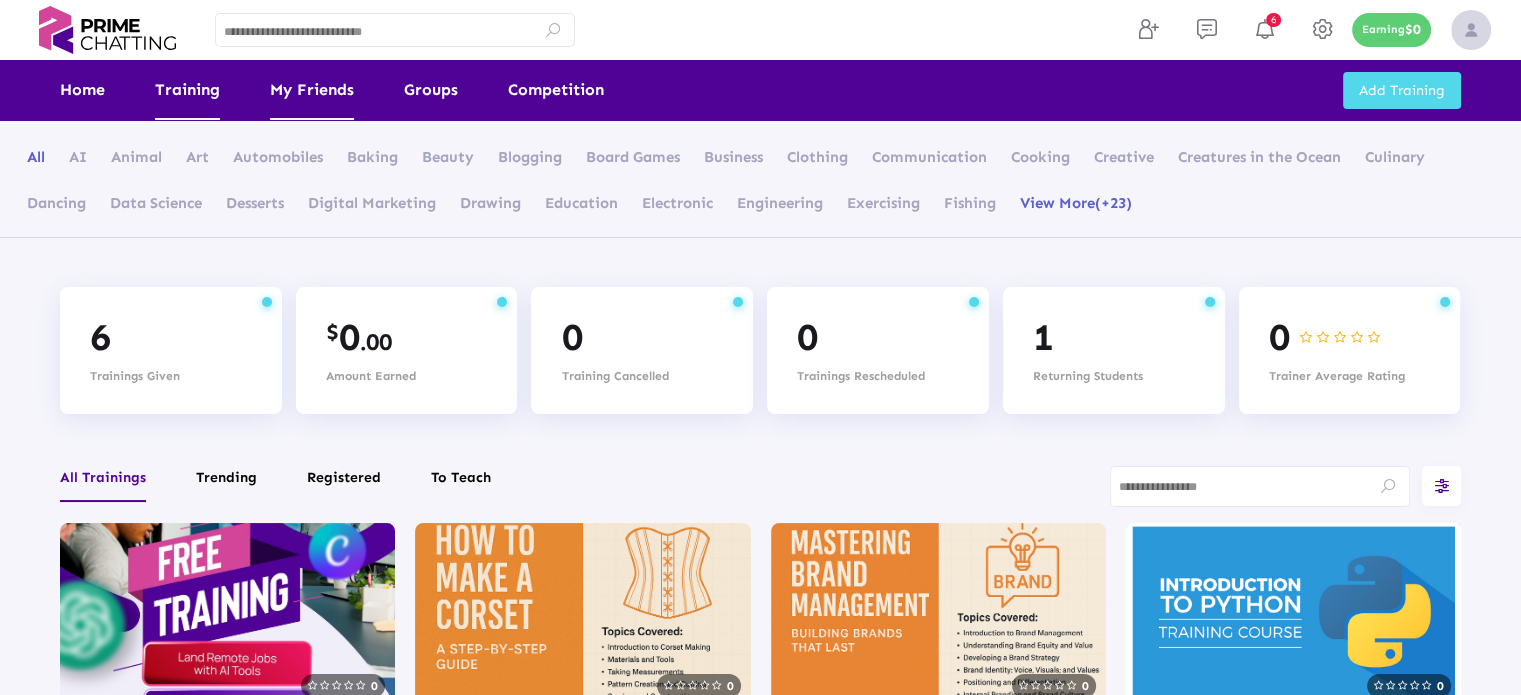 click on "My Friends" at bounding box center (312, 90) 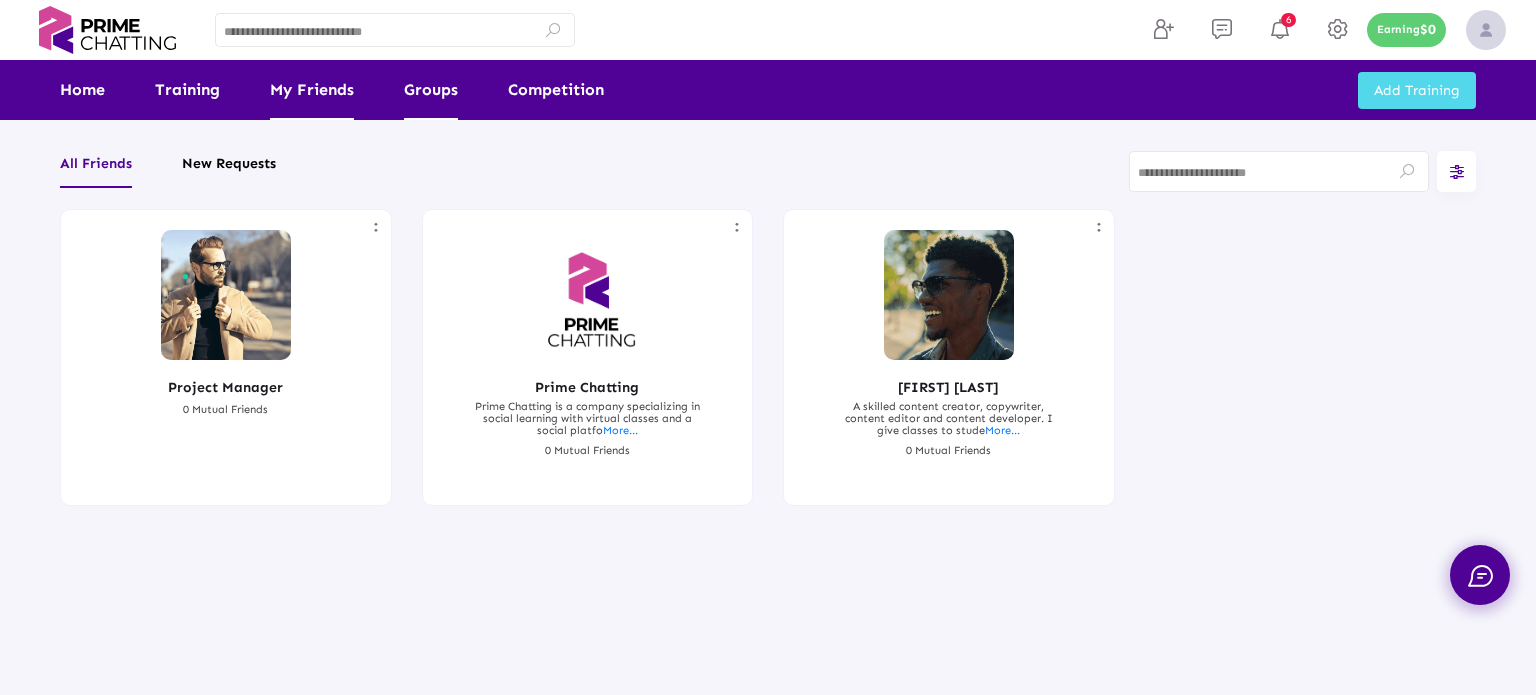 click on "Groups" at bounding box center [431, 90] 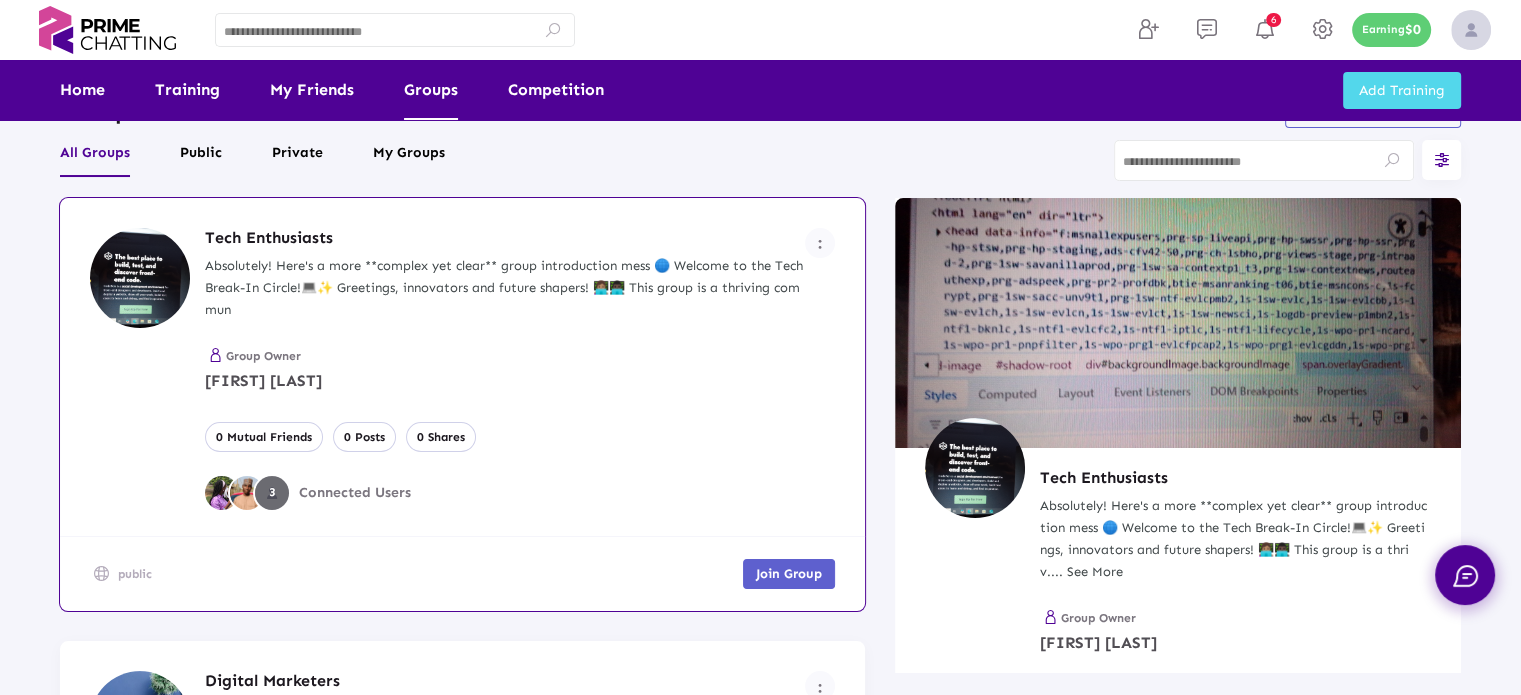 scroll, scrollTop: 0, scrollLeft: 0, axis: both 